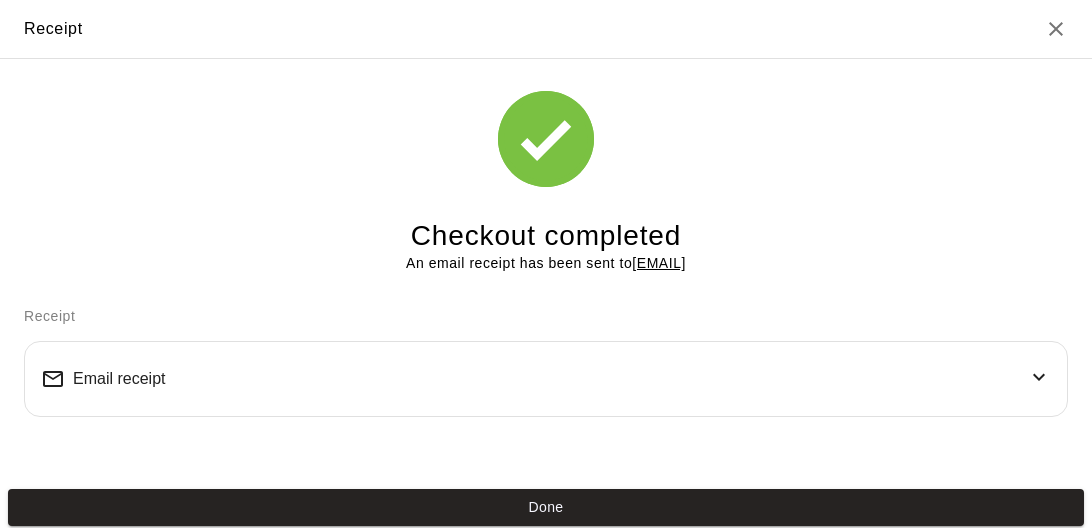 scroll, scrollTop: 0, scrollLeft: 0, axis: both 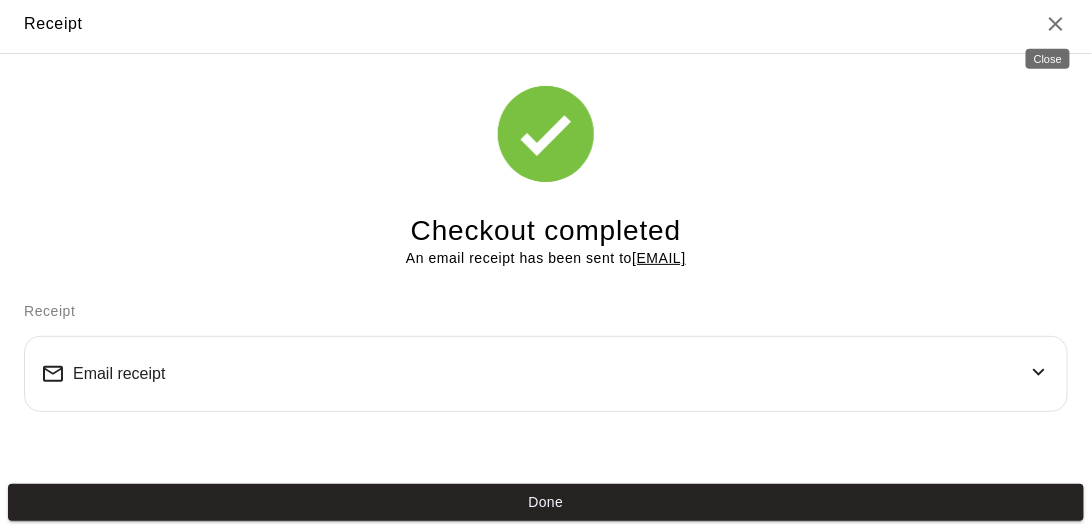 click 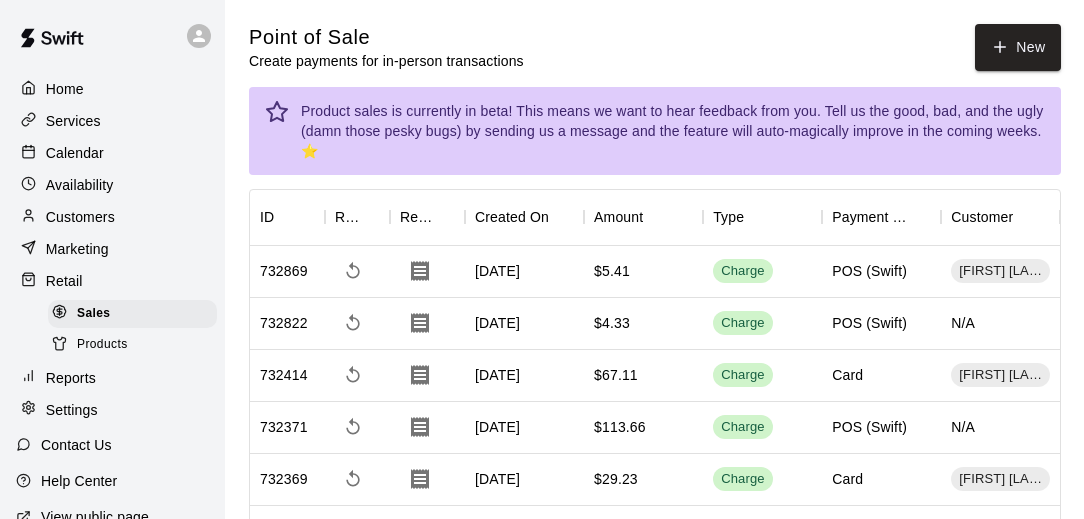 click on "Calendar" at bounding box center (75, 153) 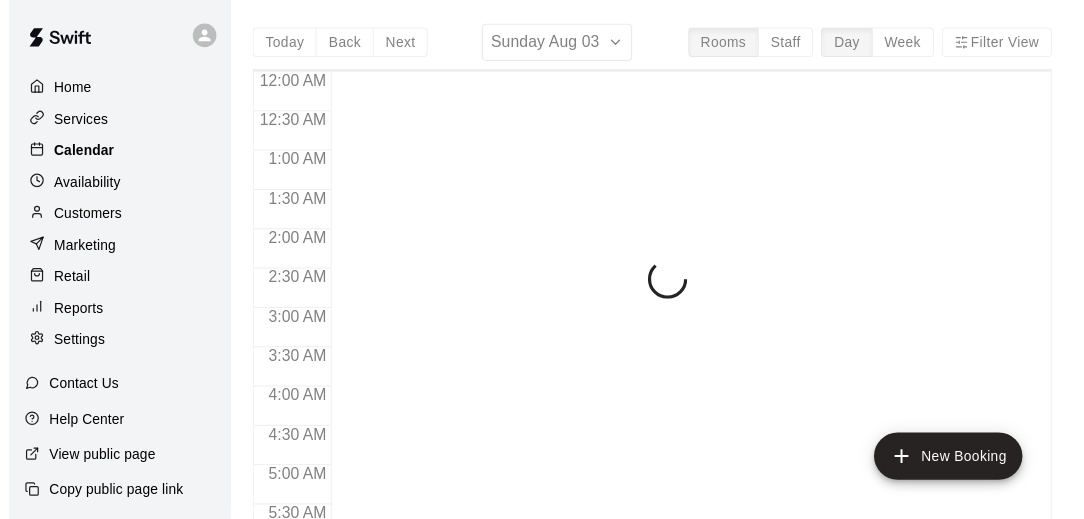 scroll, scrollTop: 795, scrollLeft: 0, axis: vertical 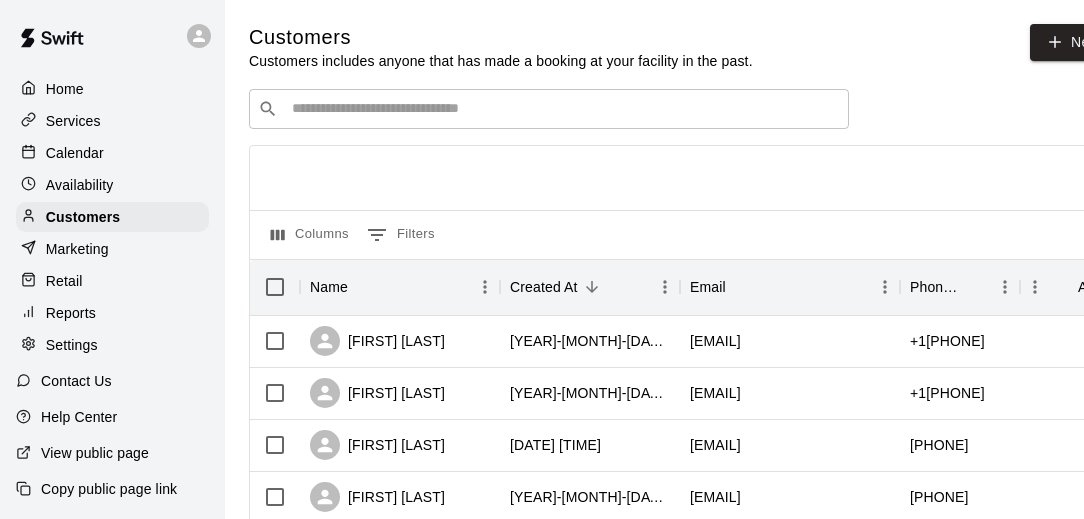 drag, startPoint x: 308, startPoint y: 154, endPoint x: 247, endPoint y: 176, distance: 64.84597 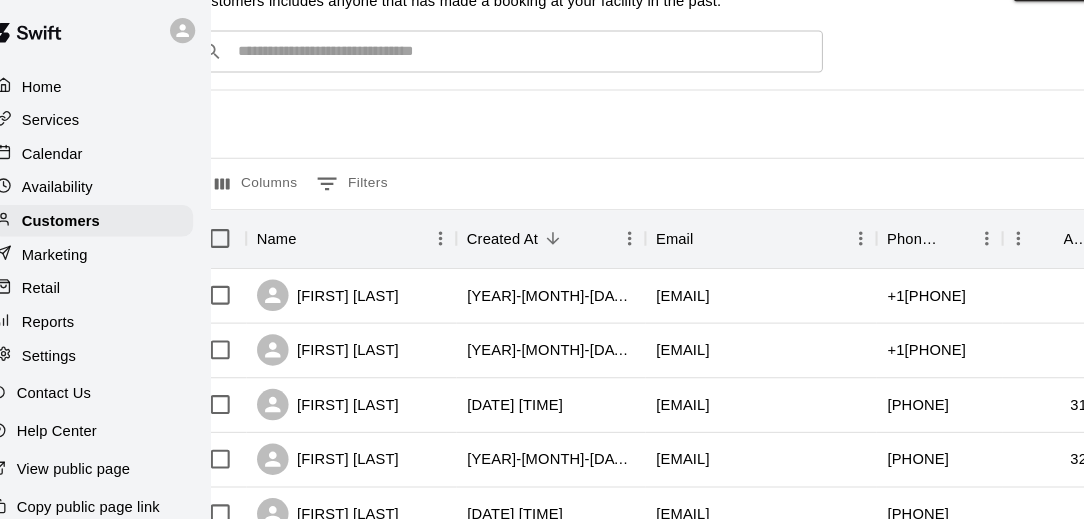 scroll, scrollTop: 53, scrollLeft: 41, axis: both 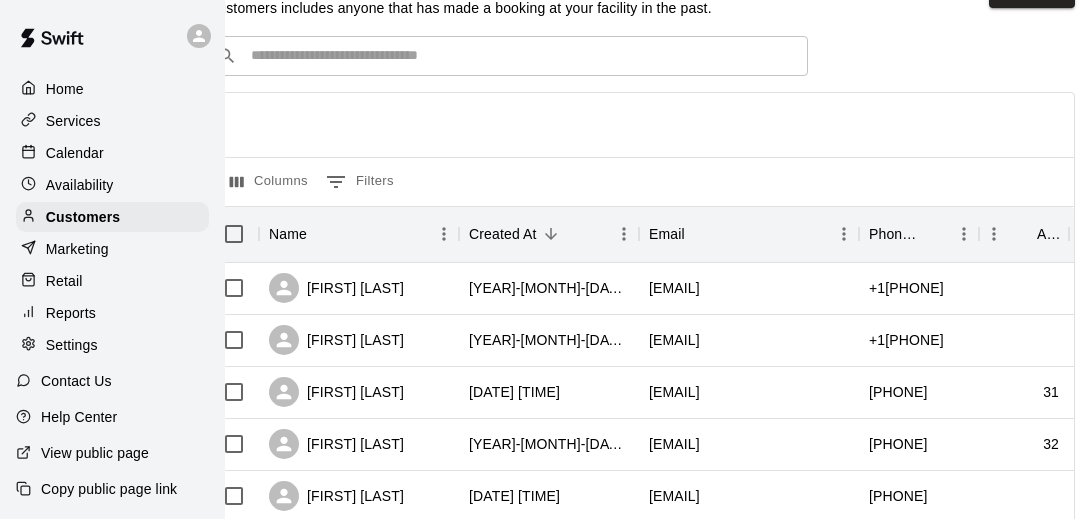 click on "Calendar" at bounding box center [75, 153] 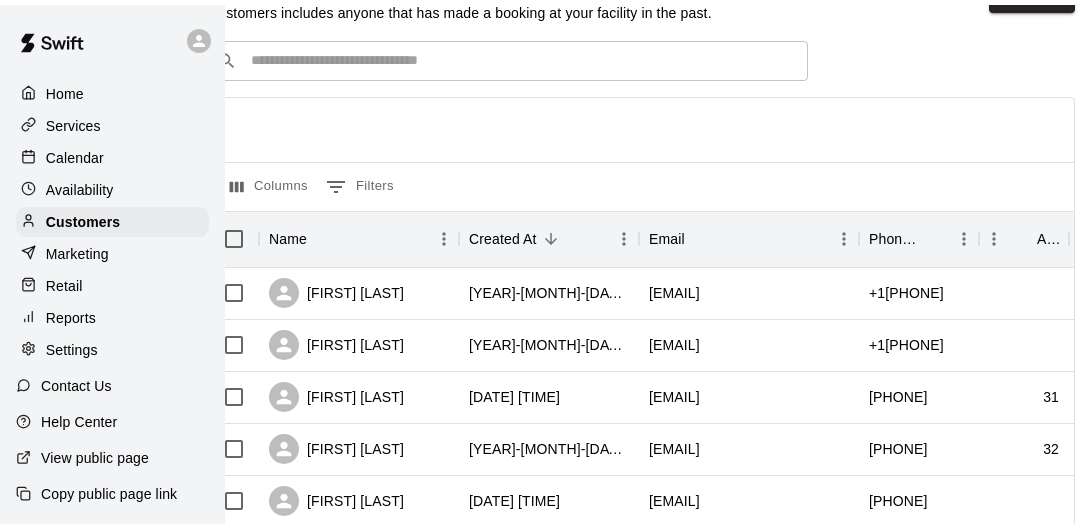 scroll, scrollTop: 0, scrollLeft: 0, axis: both 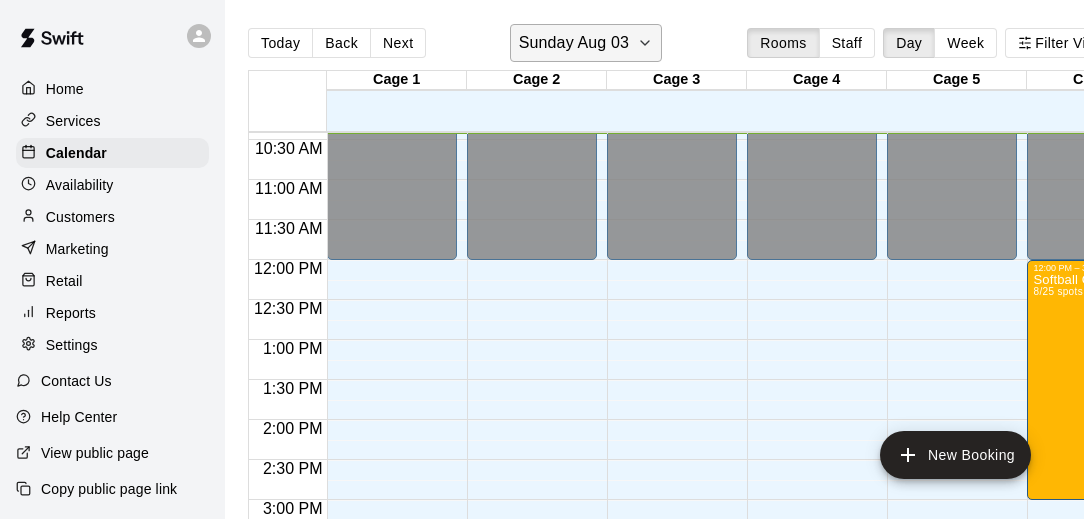 click 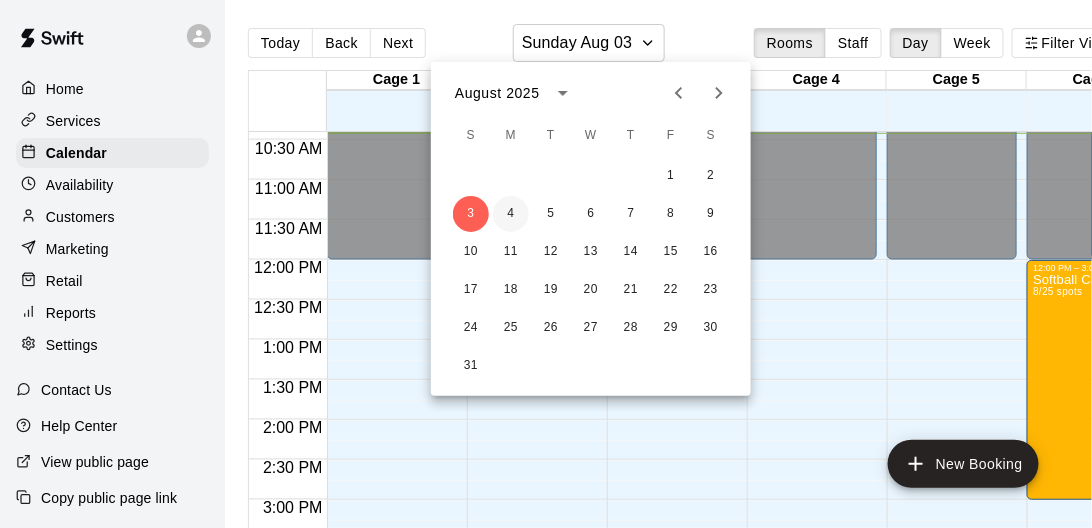 click on "4" at bounding box center (511, 214) 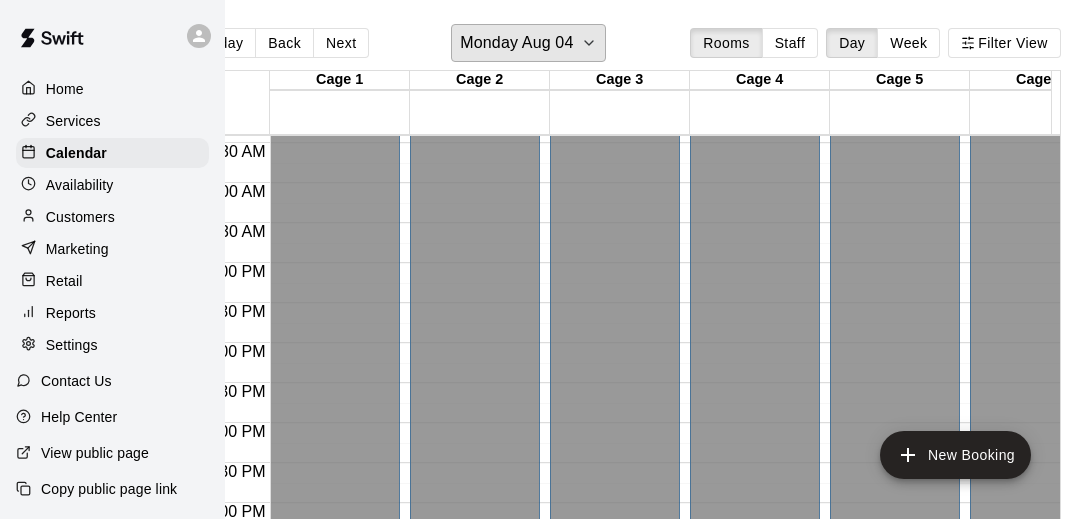 scroll, scrollTop: 0, scrollLeft: 64, axis: horizontal 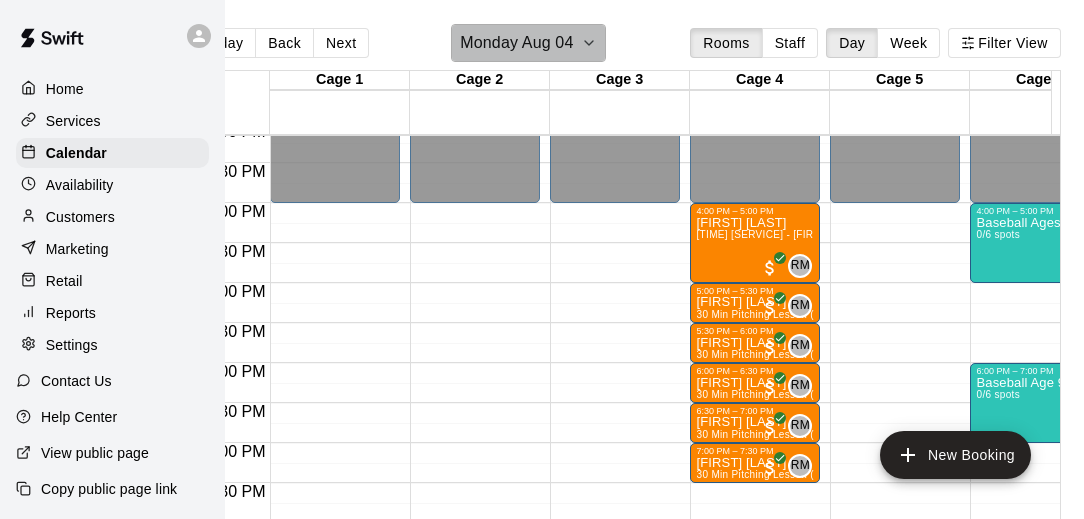 click on "Monday Aug 04" at bounding box center [528, 43] 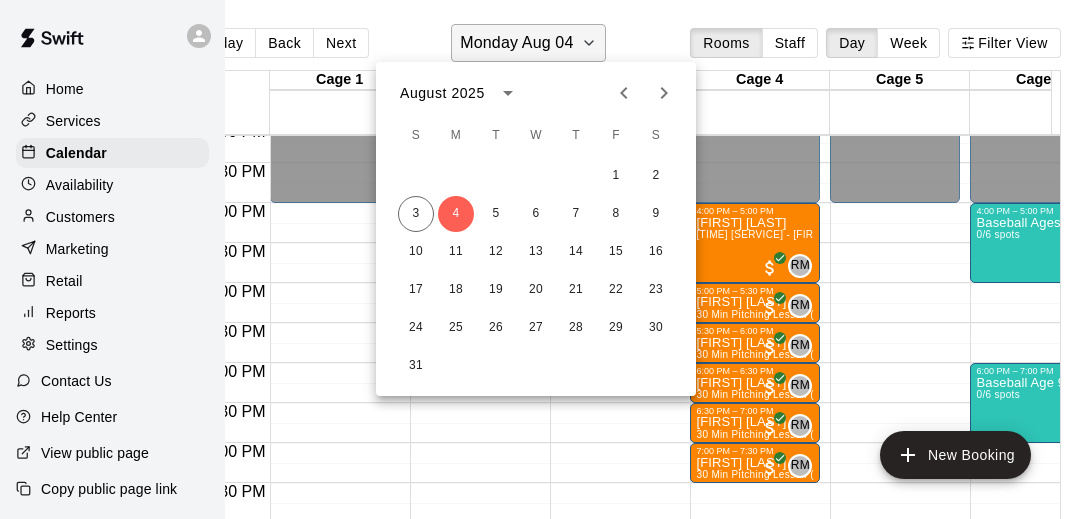 scroll, scrollTop: 0, scrollLeft: 55, axis: horizontal 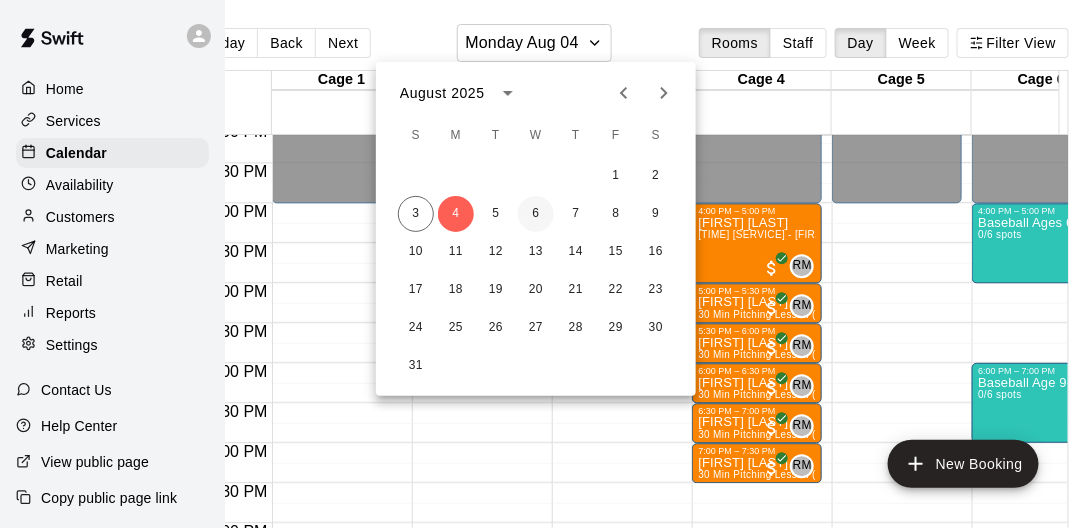 click on "6" at bounding box center [536, 214] 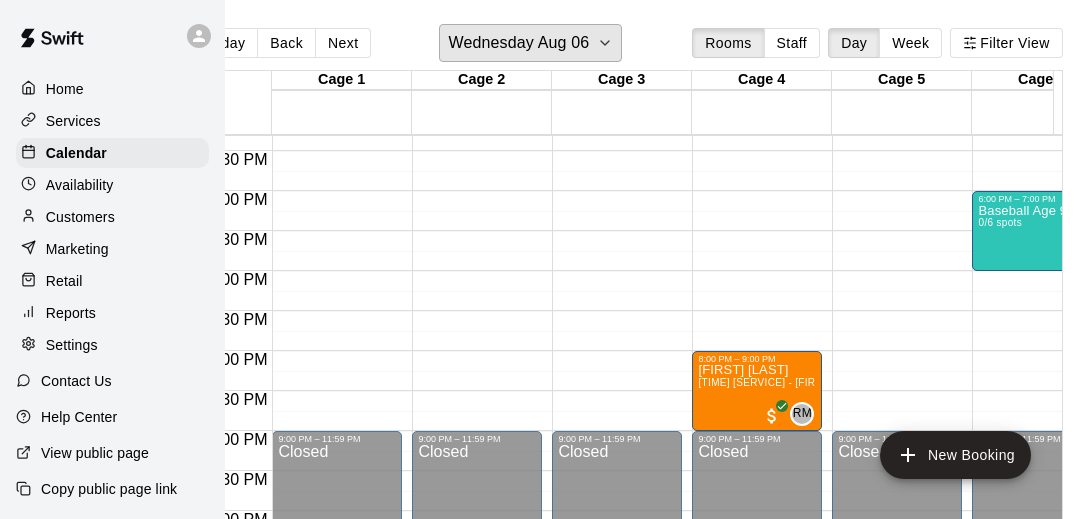 scroll, scrollTop: 1376, scrollLeft: 0, axis: vertical 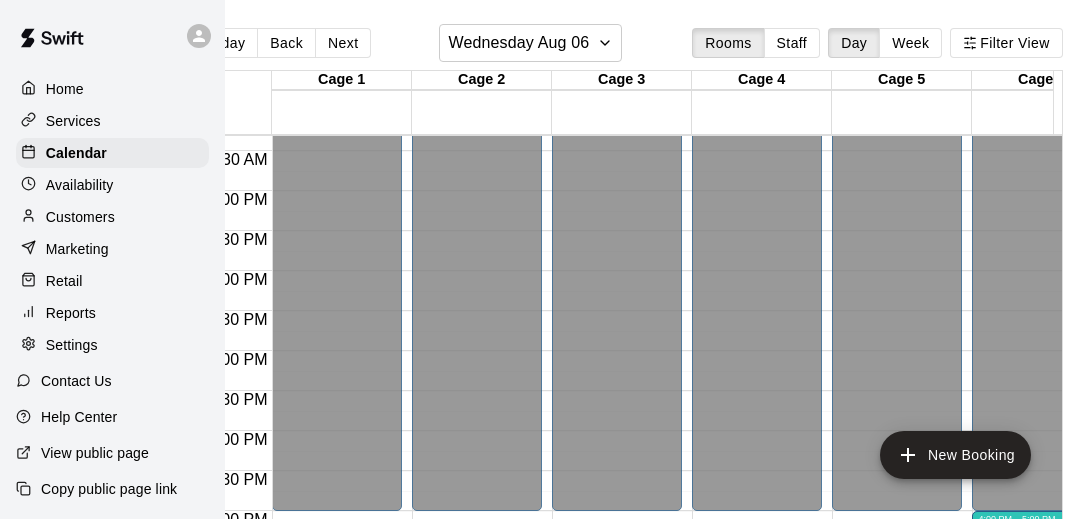 click on "Retail" at bounding box center (64, 281) 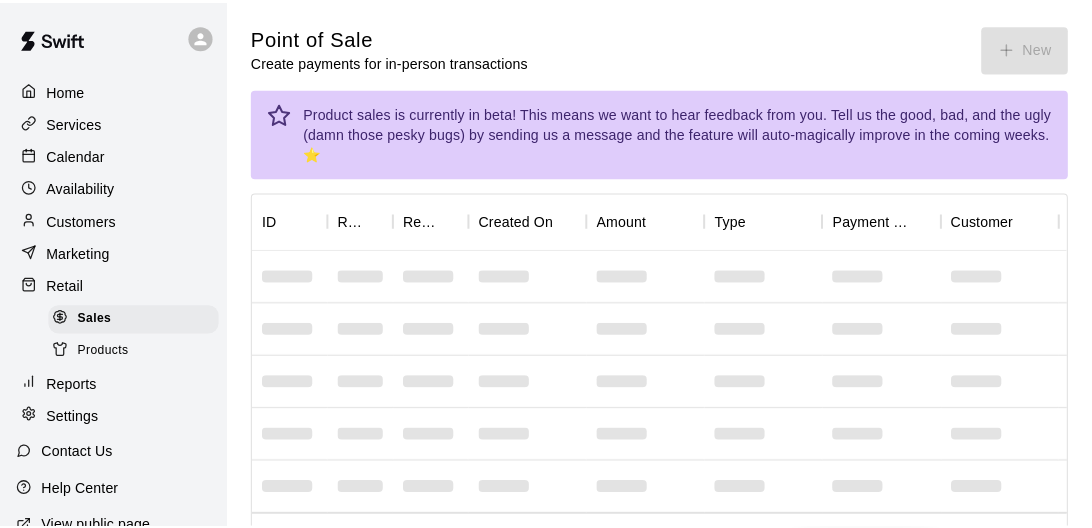 scroll, scrollTop: 0, scrollLeft: 0, axis: both 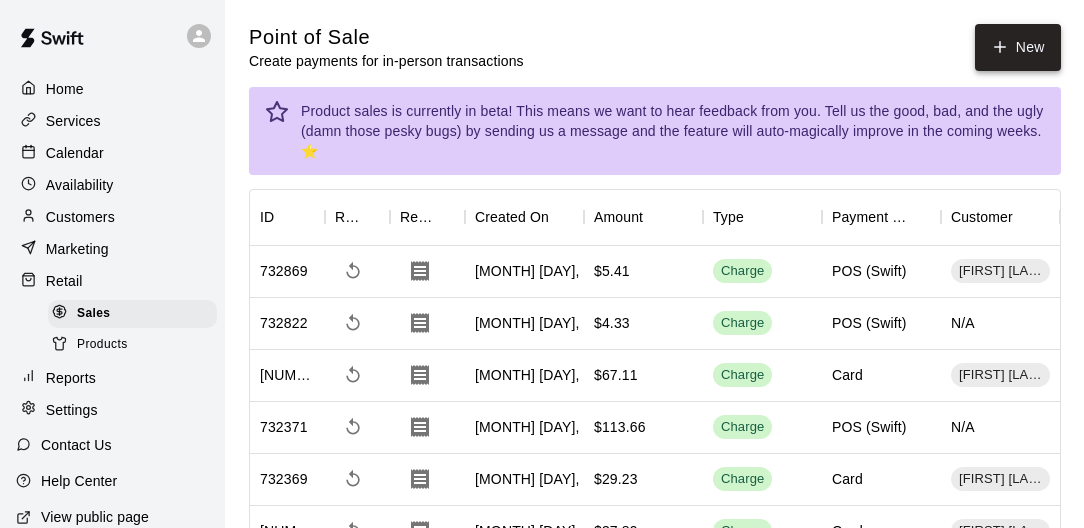 click on "New" at bounding box center (1018, 47) 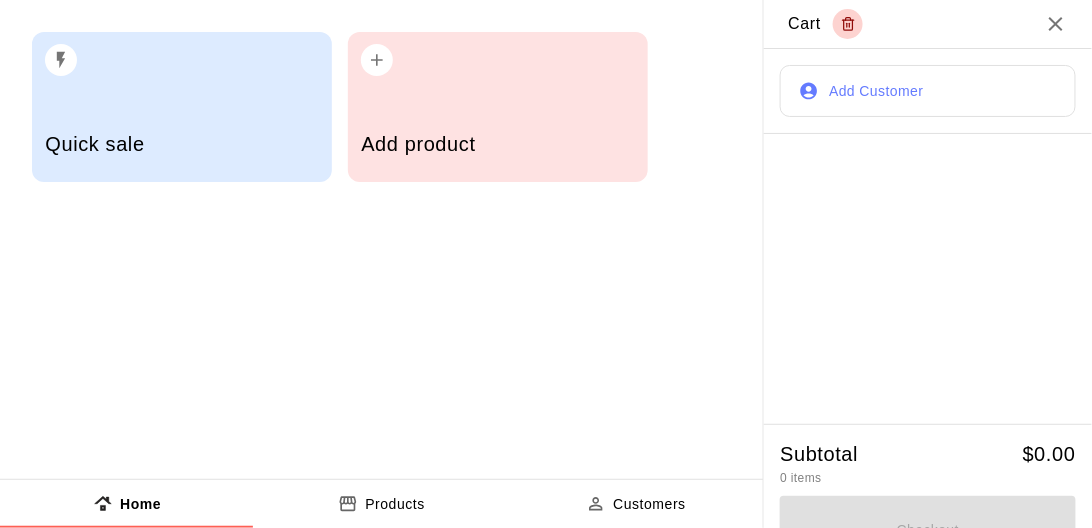 click on "Add product" at bounding box center [498, 107] 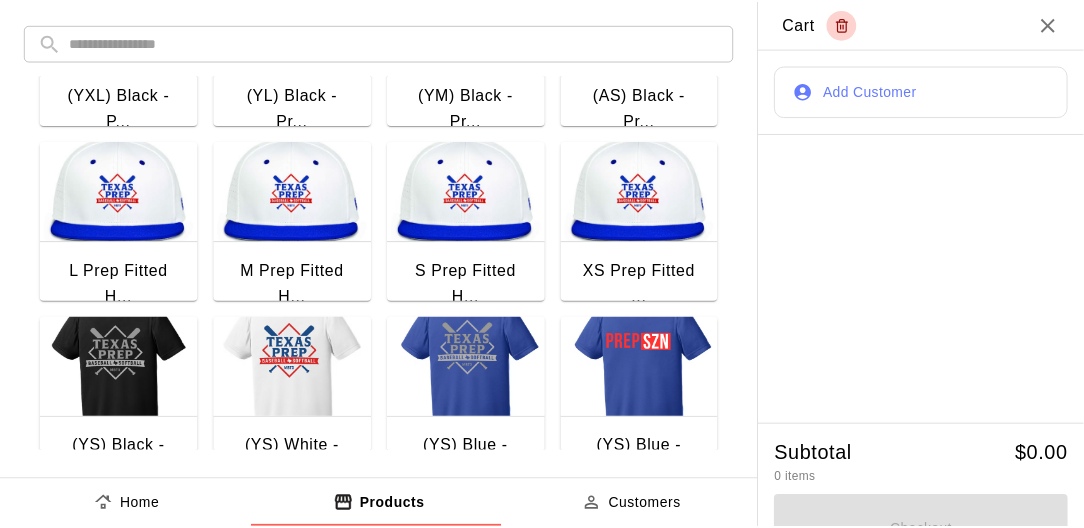 scroll, scrollTop: 1713, scrollLeft: 0, axis: vertical 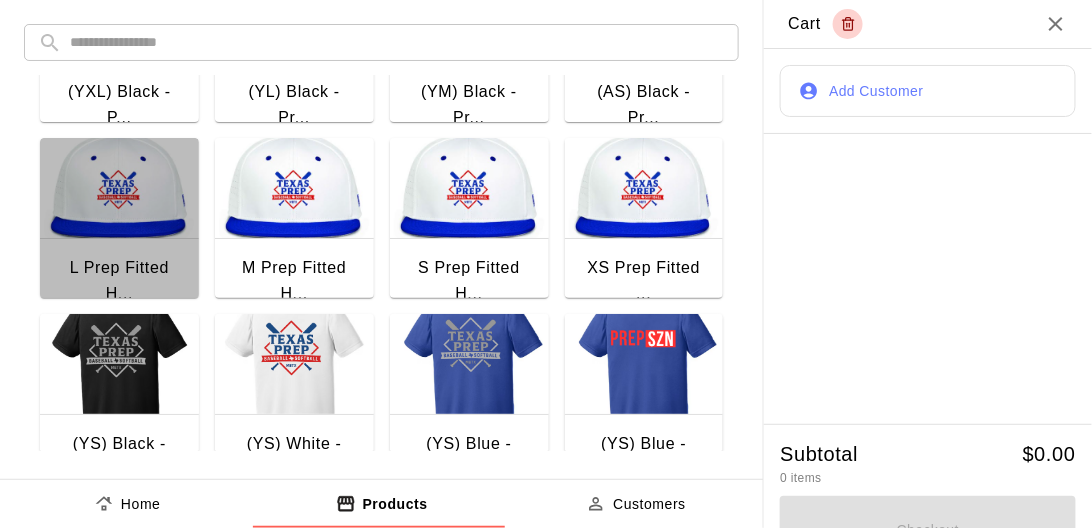 click at bounding box center [119, 188] 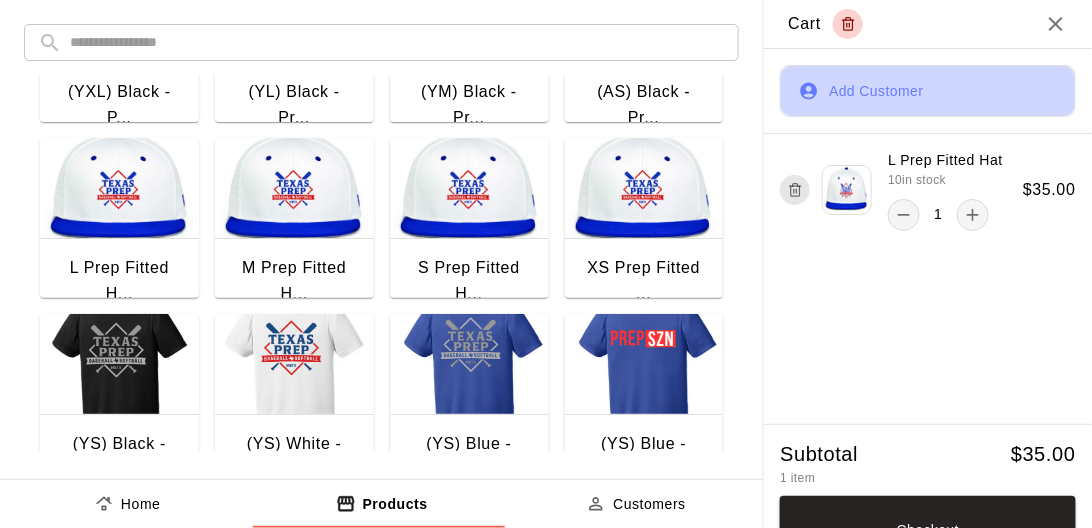 click on "Add Customer" at bounding box center [928, 91] 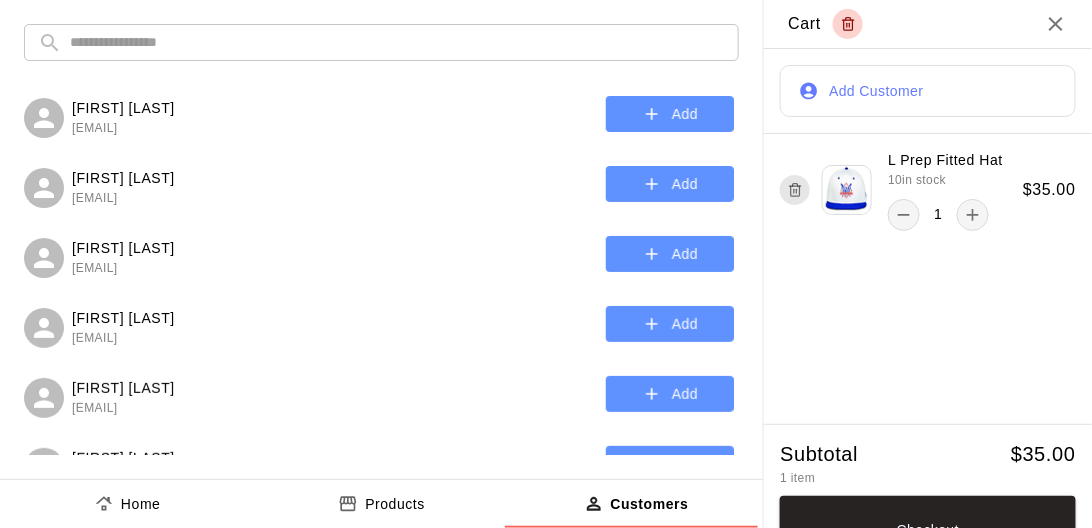 click on "Add" at bounding box center (670, 114) 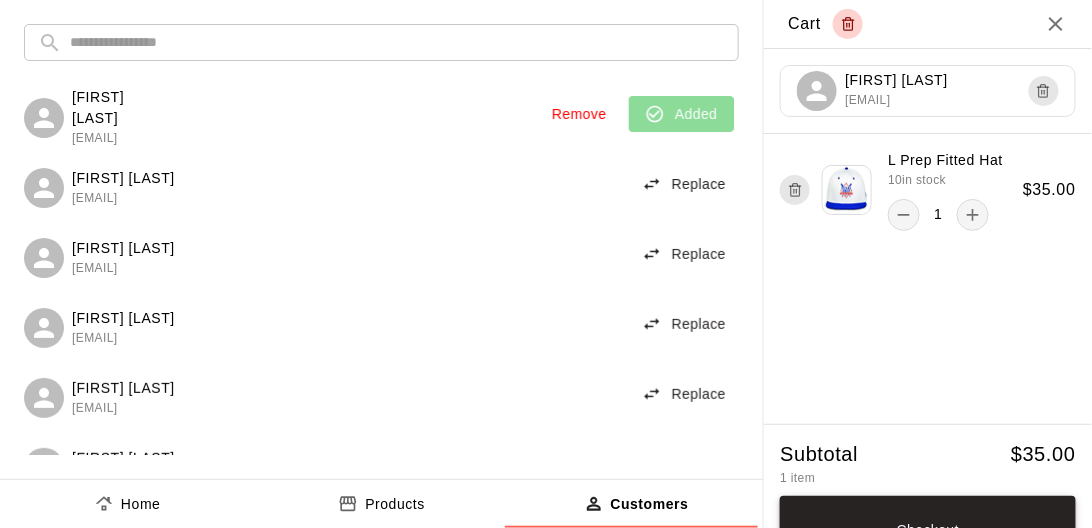 click on "Checkout" at bounding box center [928, 530] 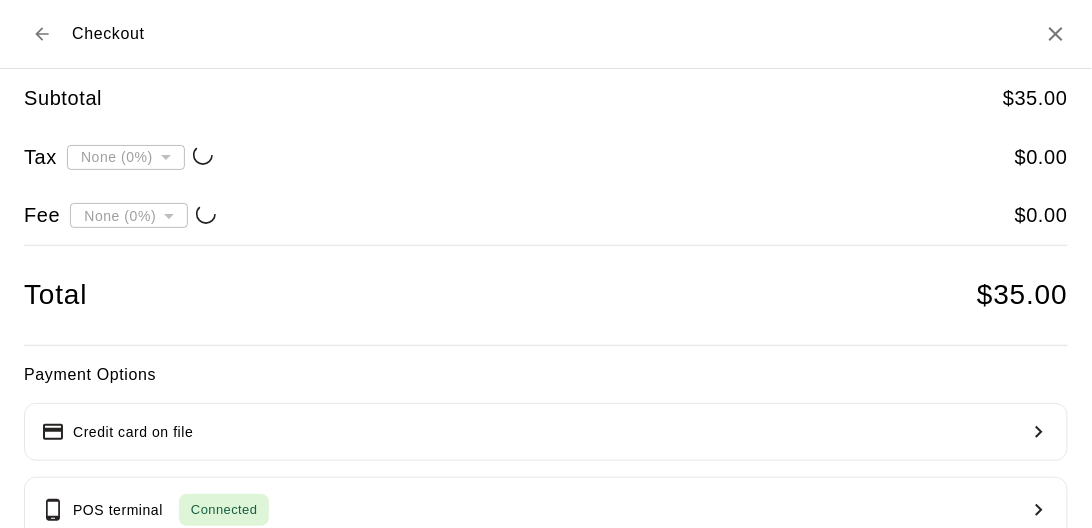type on "**********" 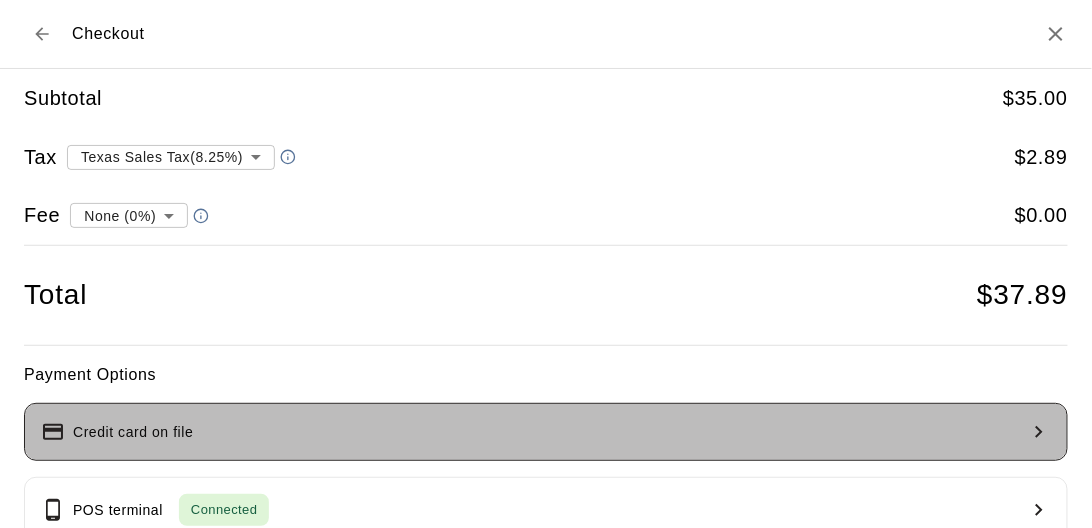 click on "Credit card on file" at bounding box center (546, 432) 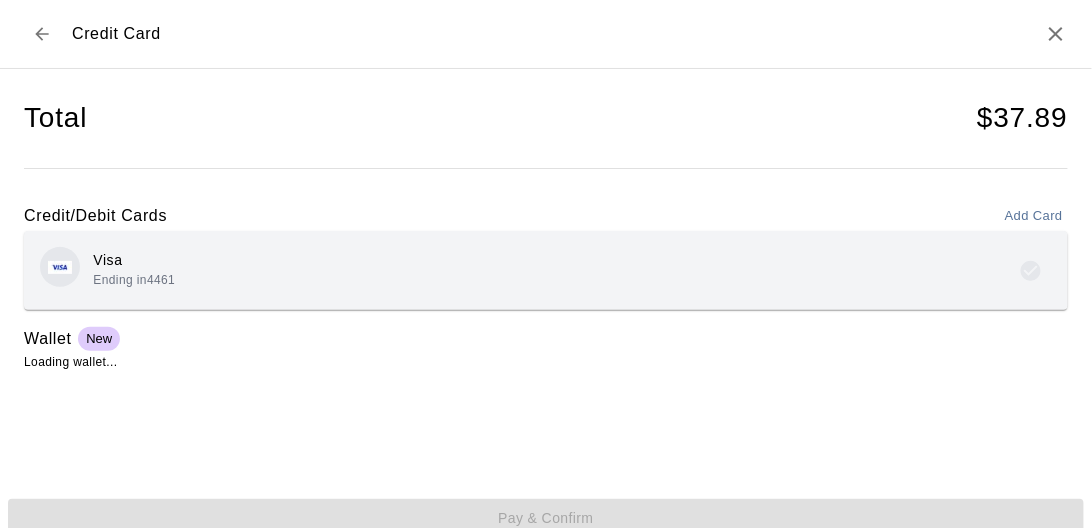 click on "Visa Ending in  [NUMBER]" at bounding box center [546, 270] 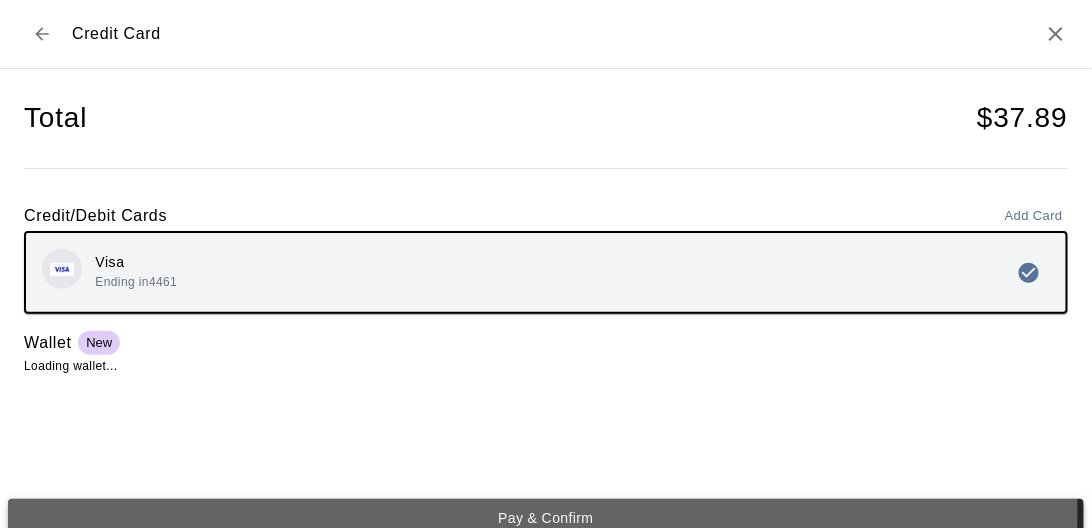 click on "Pay & Confirm" at bounding box center [546, 517] 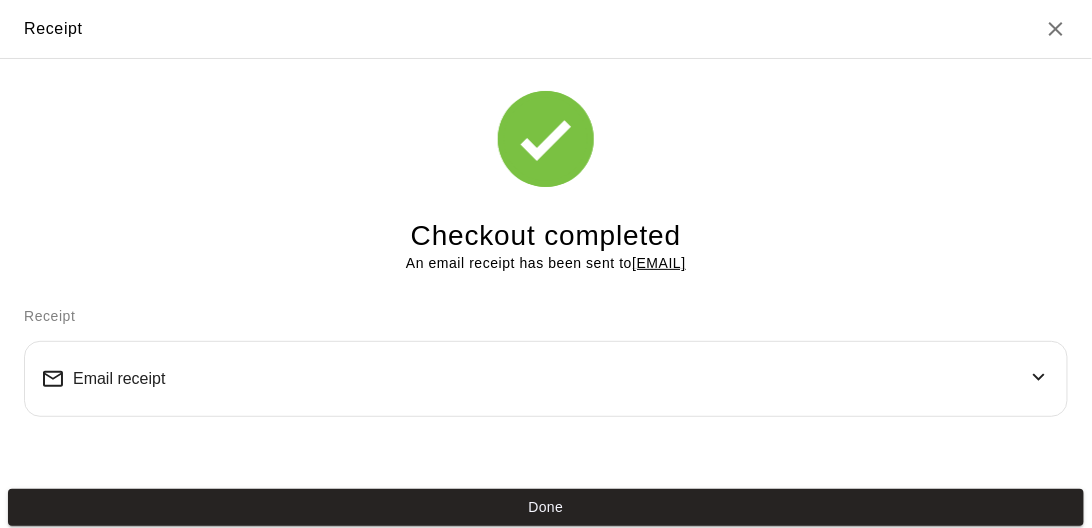 click on "Done" at bounding box center [546, 507] 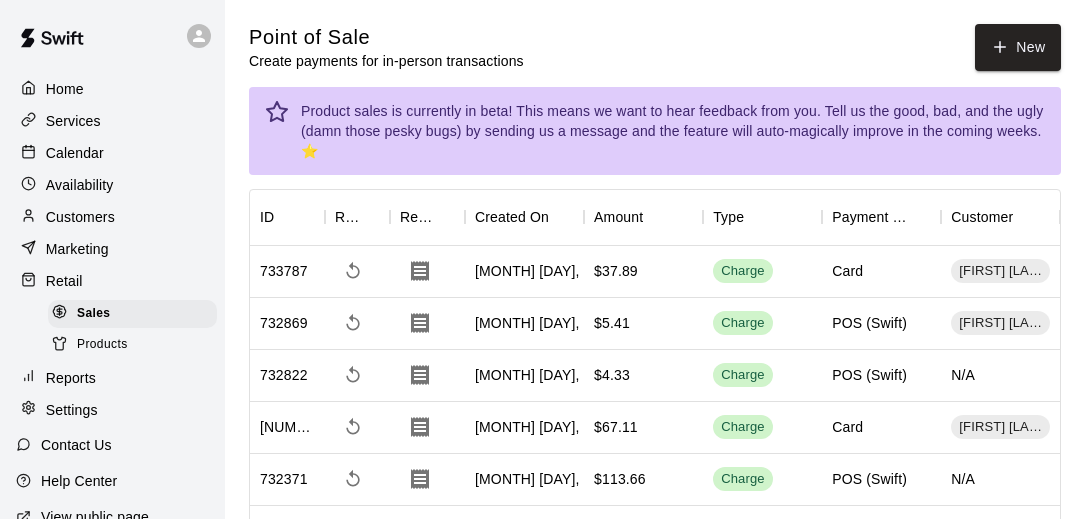 click on "Reports" at bounding box center (71, 378) 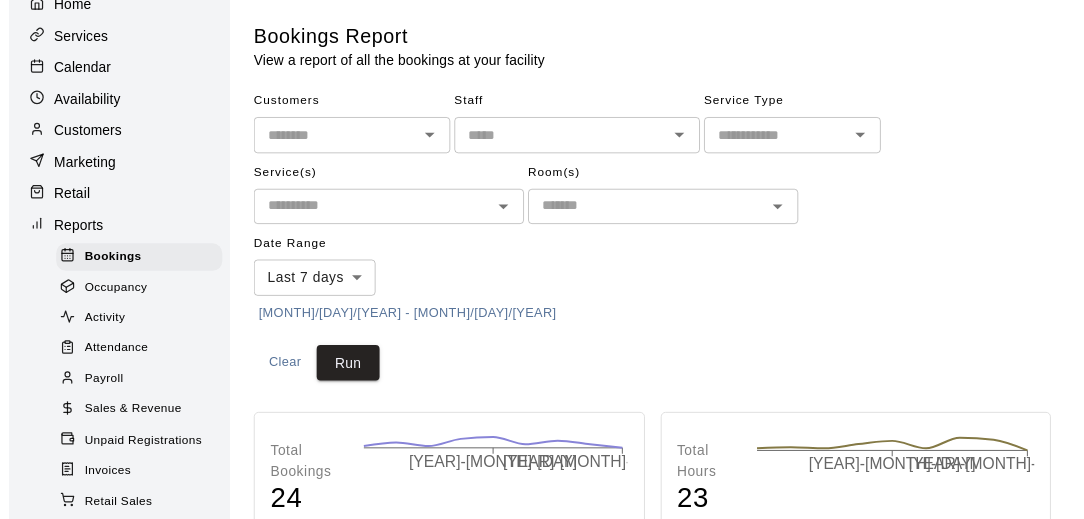 scroll, scrollTop: 88, scrollLeft: 0, axis: vertical 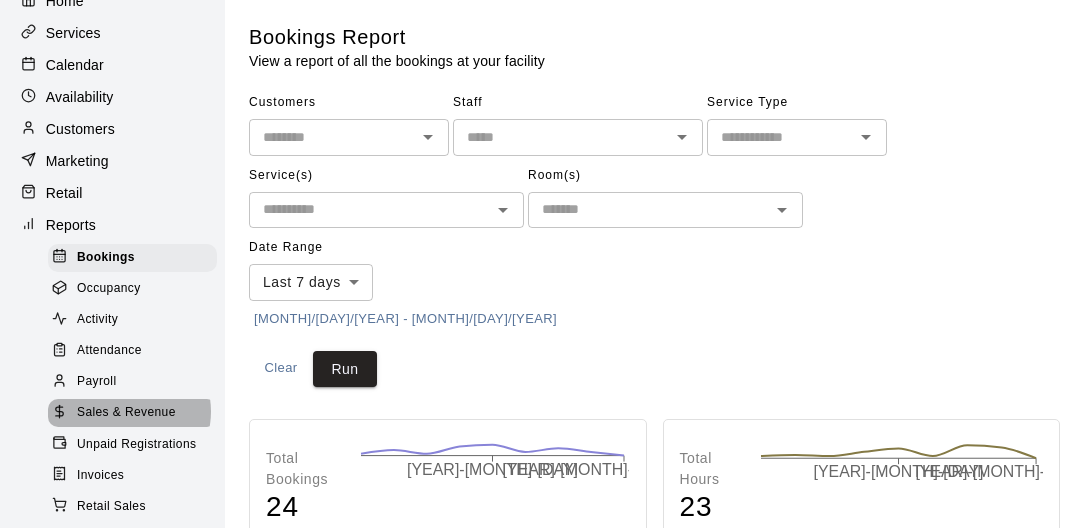 click on "Sales & Revenue" at bounding box center [126, 413] 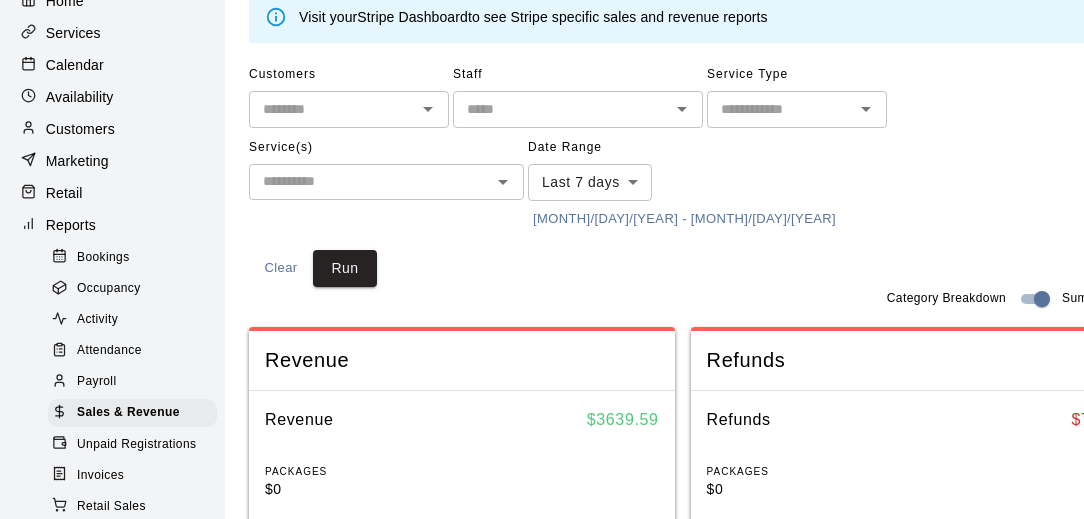 scroll, scrollTop: 89, scrollLeft: 0, axis: vertical 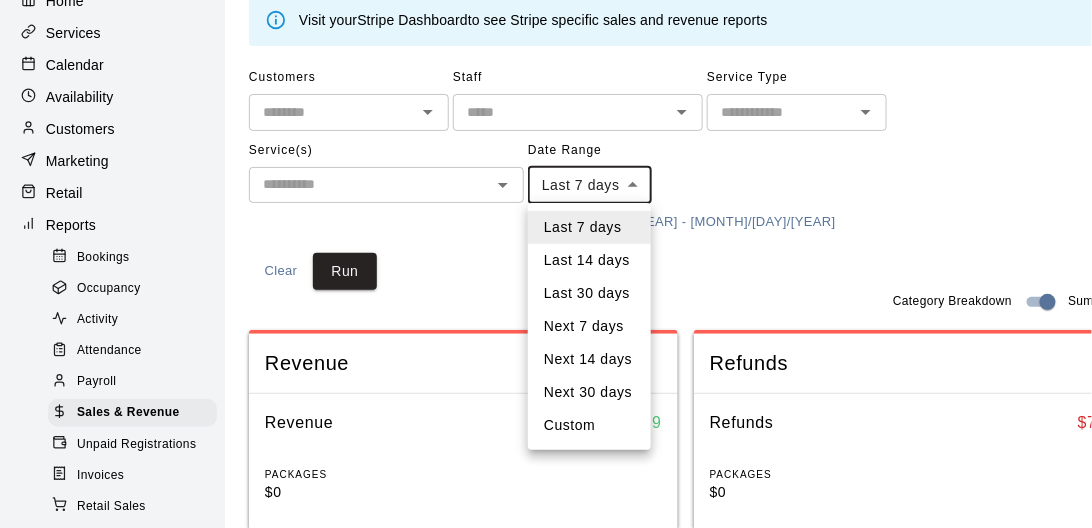 click on "Home Services Calendar Availability Customers Marketing Retail Reports Bookings Occupancy Activity Attendance Payroll Sales & Revenue Unpaid Registrations Invoices Retail Sales Retail Items Wallet New Settings Contact Us Help Center View public page Copy public page link Sales and Revenue Report View your sales and revenue reports Visit your Stripe Dashboard to see Stripe specific sales and revenue reports Customers Staff Service Type Service(s) Date Range Last 7 days **** [MONTH]/[DAY]/[YEAR] - [MONTH]/[DAY]/[YEAR] Clear Run Category Breakdown Summary Revenue Revenue $ 3639.59 PACKAGES $0 MEMBERSHIPS $200.11 RENTALS $652.9 CAMPS $843 CLASSES $0 LESSONS $1130 RETAIL $813.58 OTHER $0 Refunds Refunds $ 75 PACKAGES $0 MEMBERSHIPS $0 RENTALS $0 CAMPS $0 CLASSES $0 LESSONS $75 RETAIL $0 OTHER $0 Export Columns 0 Filters InvoiceId Date Service Name Revenue Category Payment Method Type Stripe Payment Id Coupon 733787 [MONTH] [DAY], [YEAR], [TIME] Retail [FIRST] [LAST] Retail Card Charge [PII] N/A" at bounding box center [546, 831] 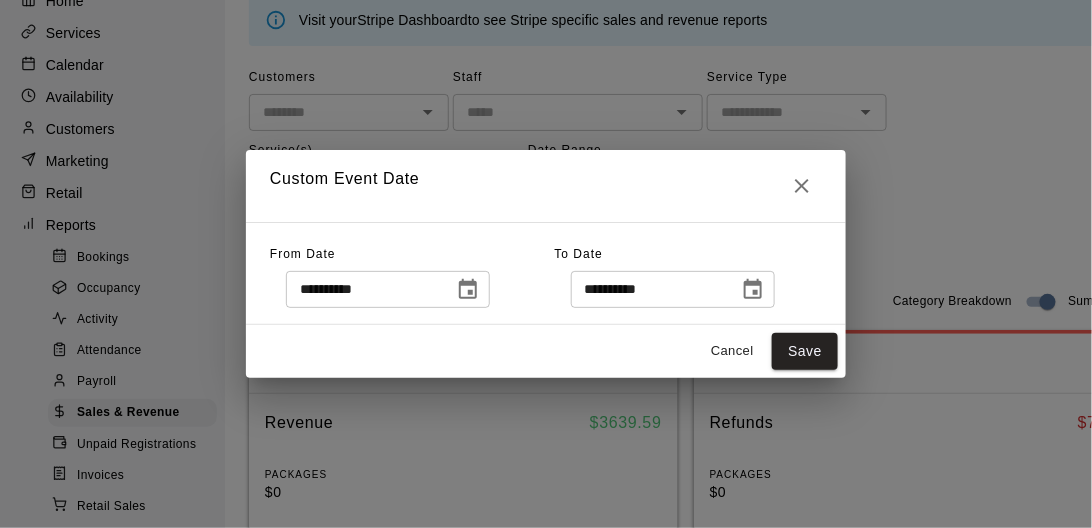 type on "******" 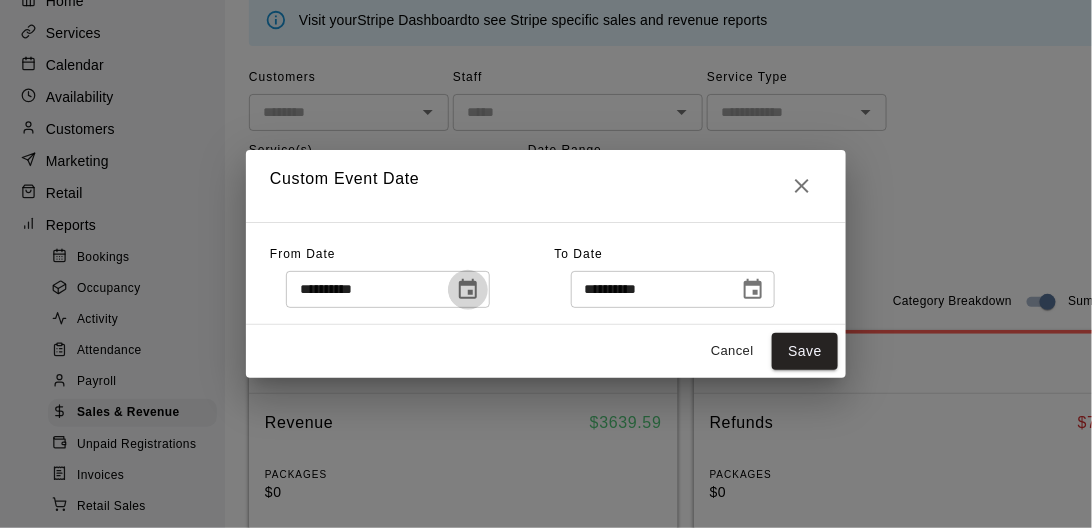 click 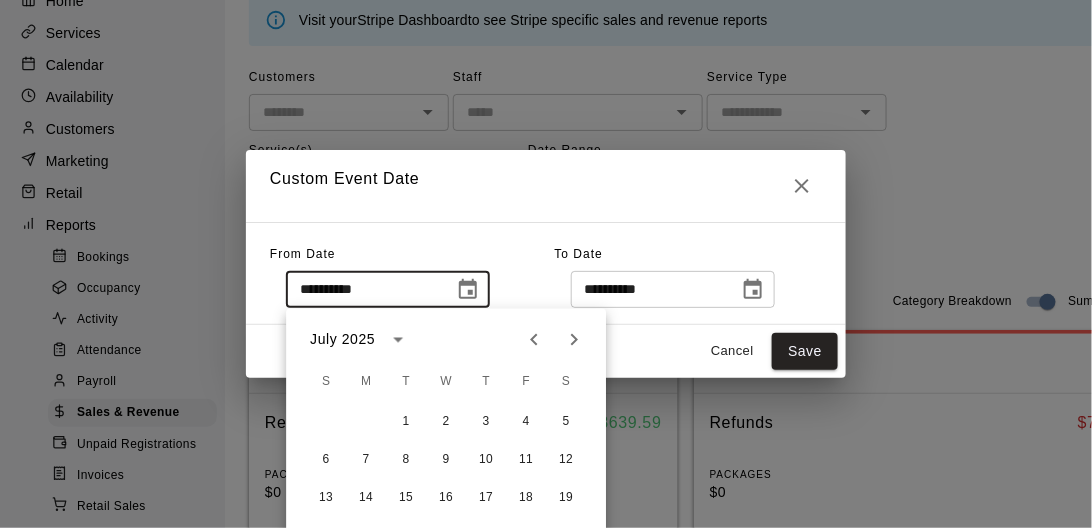 click 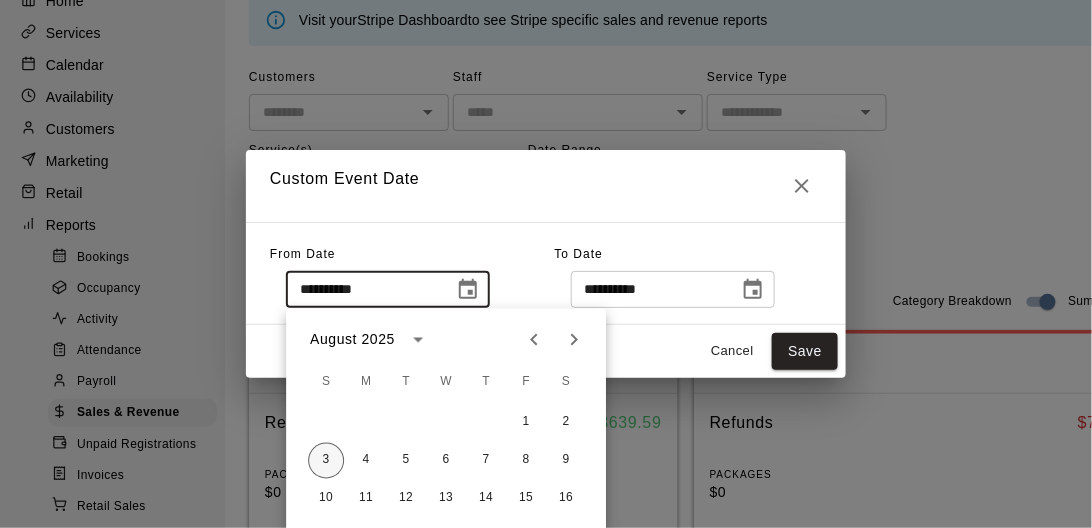click on "3" at bounding box center (326, 461) 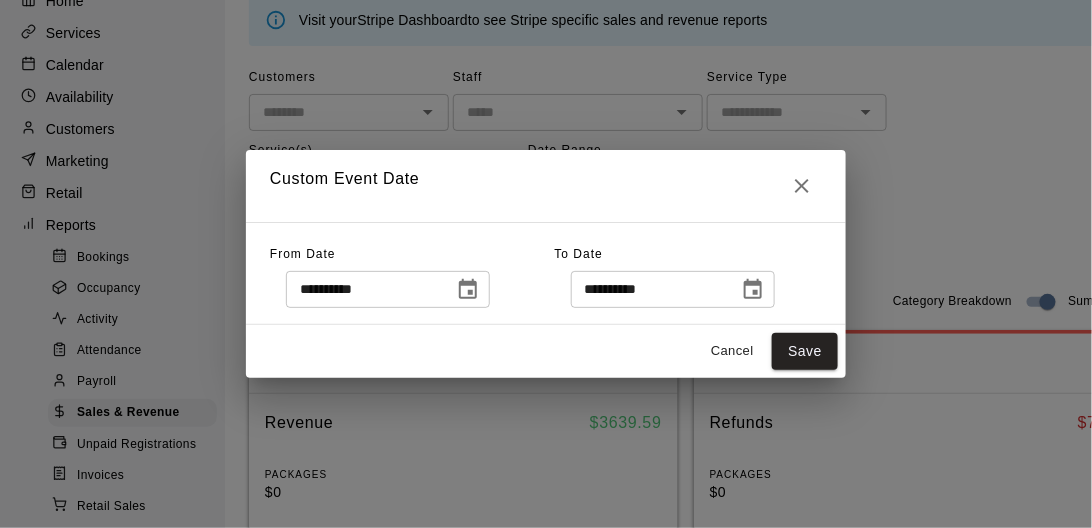 type on "**********" 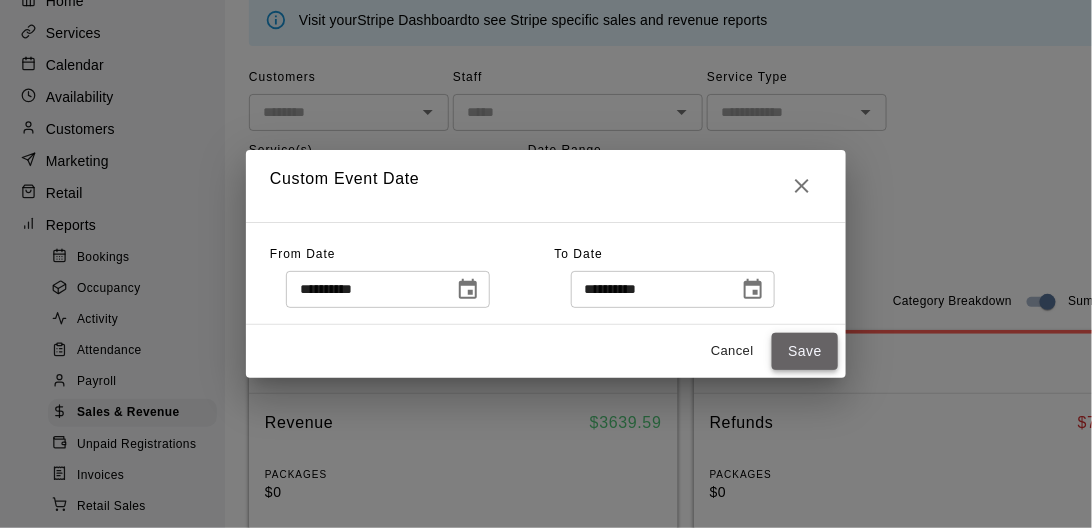 click on "Save" at bounding box center [805, 351] 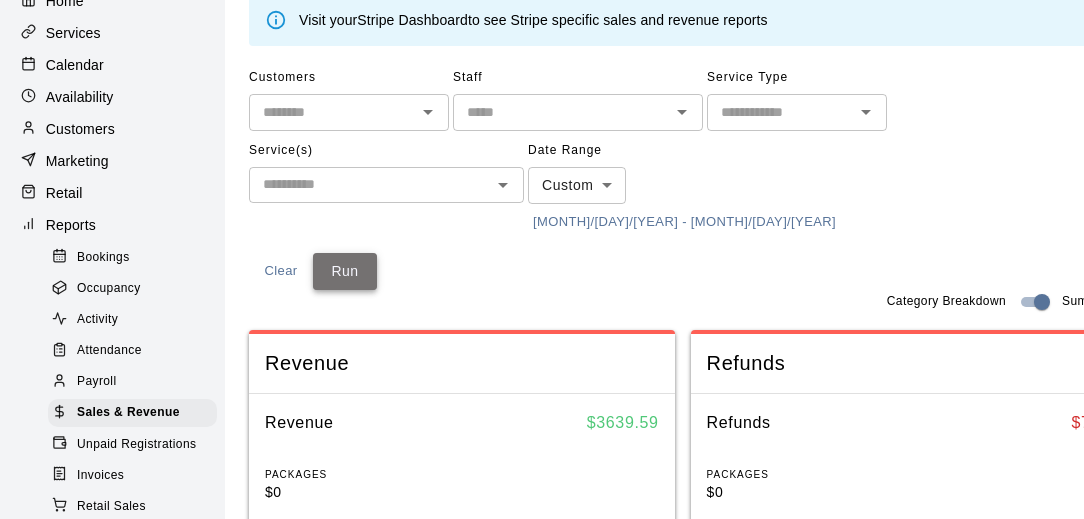 click on "Run" at bounding box center (345, 271) 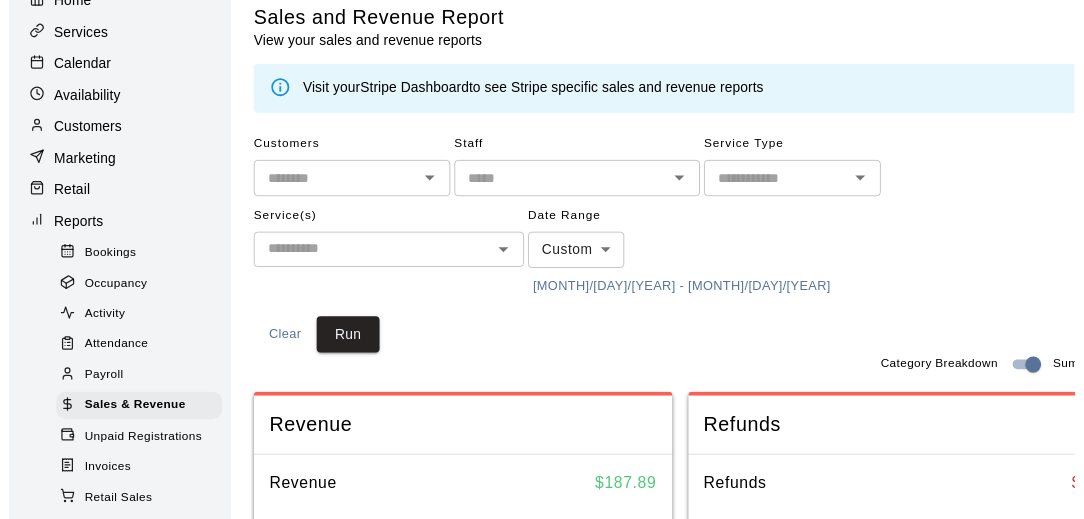 scroll, scrollTop: 89, scrollLeft: 0, axis: vertical 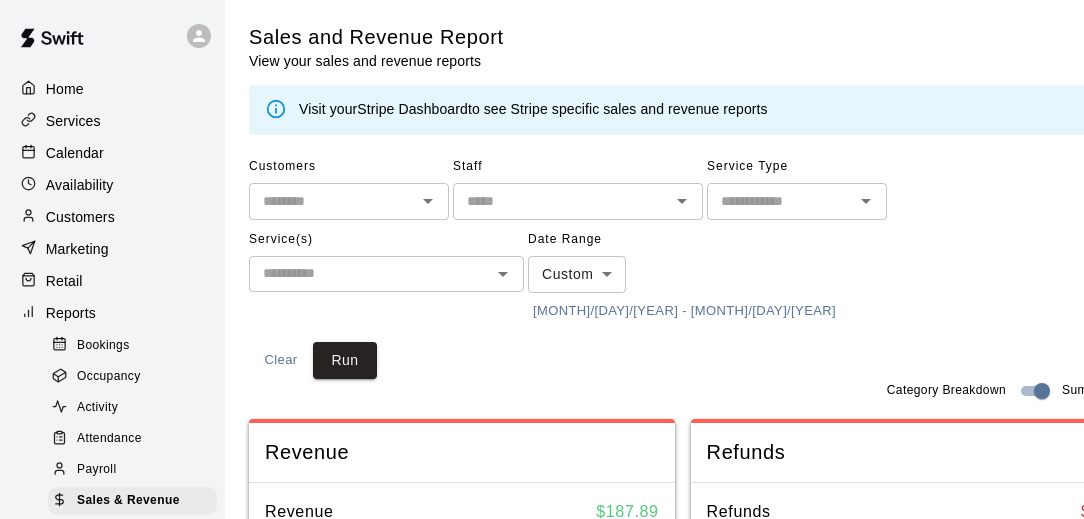 click on "Home" at bounding box center (65, 89) 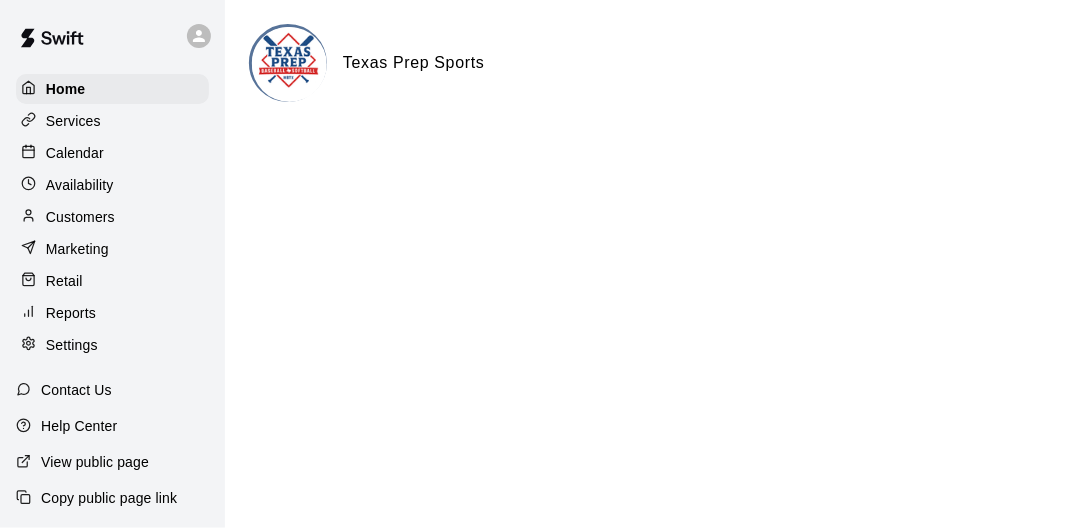 click on "Services" at bounding box center [73, 121] 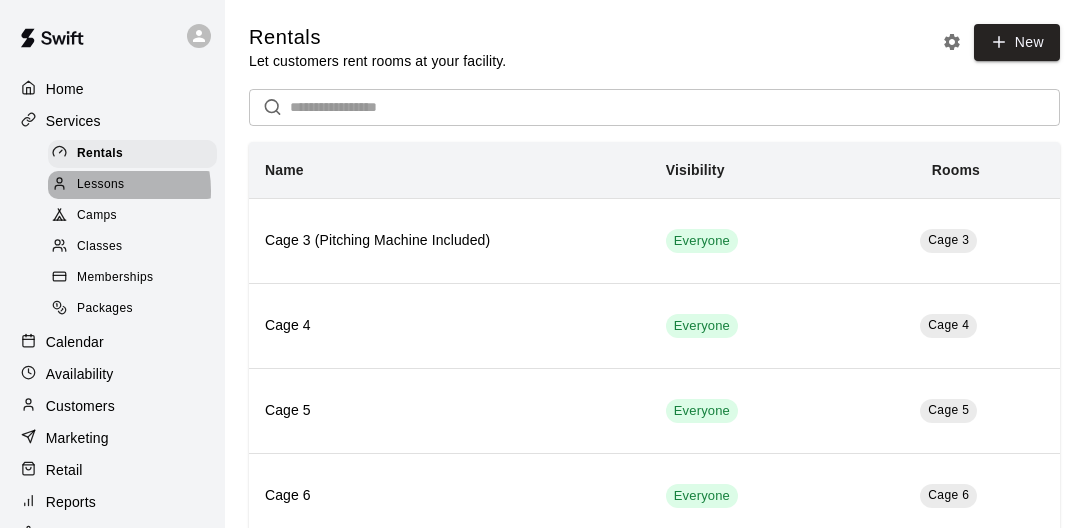 click on "Lessons" at bounding box center (101, 185) 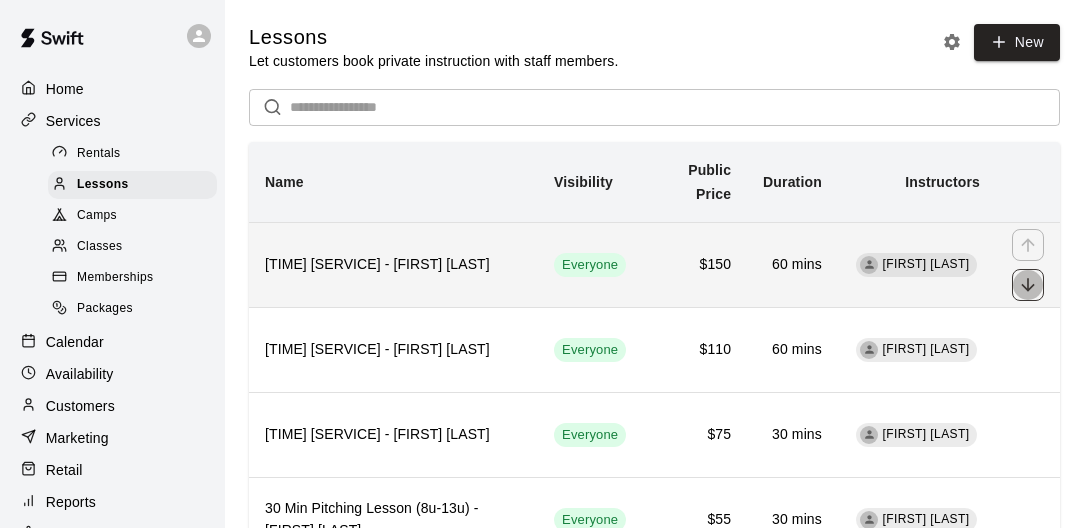 click 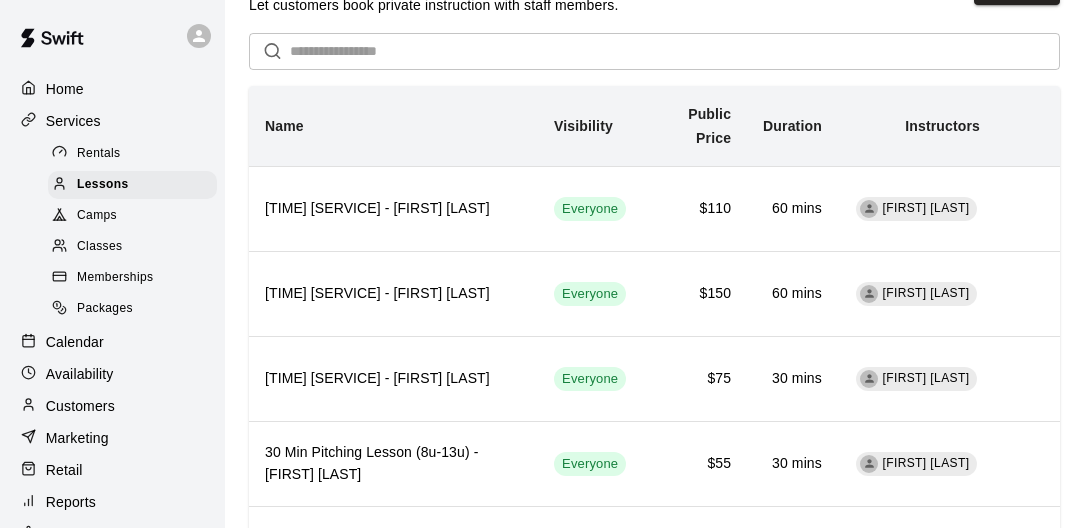 scroll, scrollTop: 62, scrollLeft: 0, axis: vertical 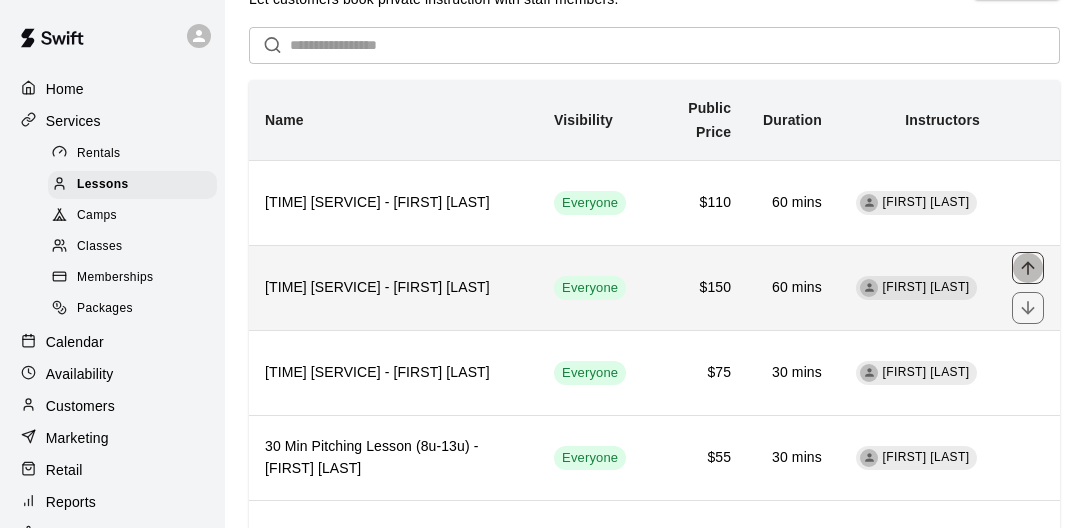 click 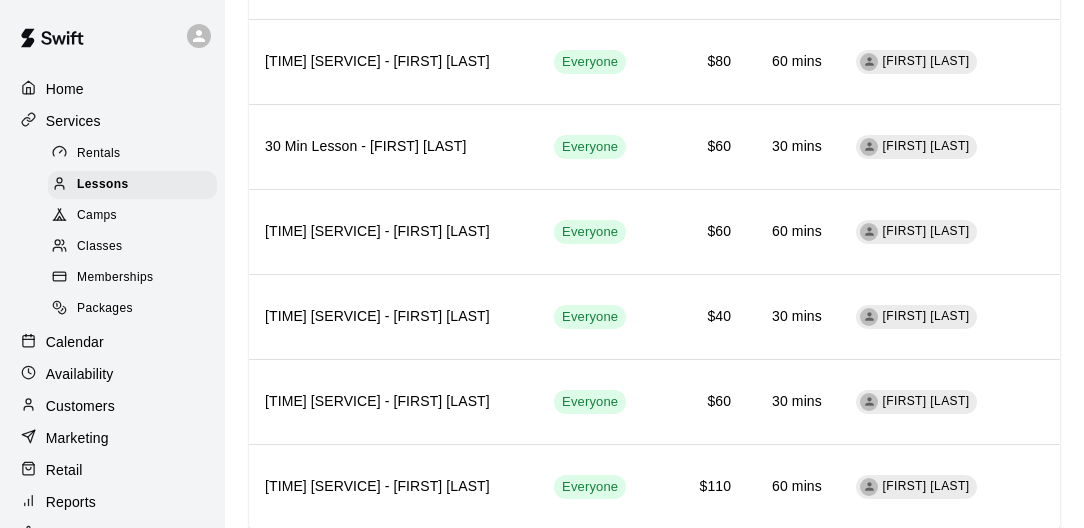 scroll, scrollTop: 1741, scrollLeft: 0, axis: vertical 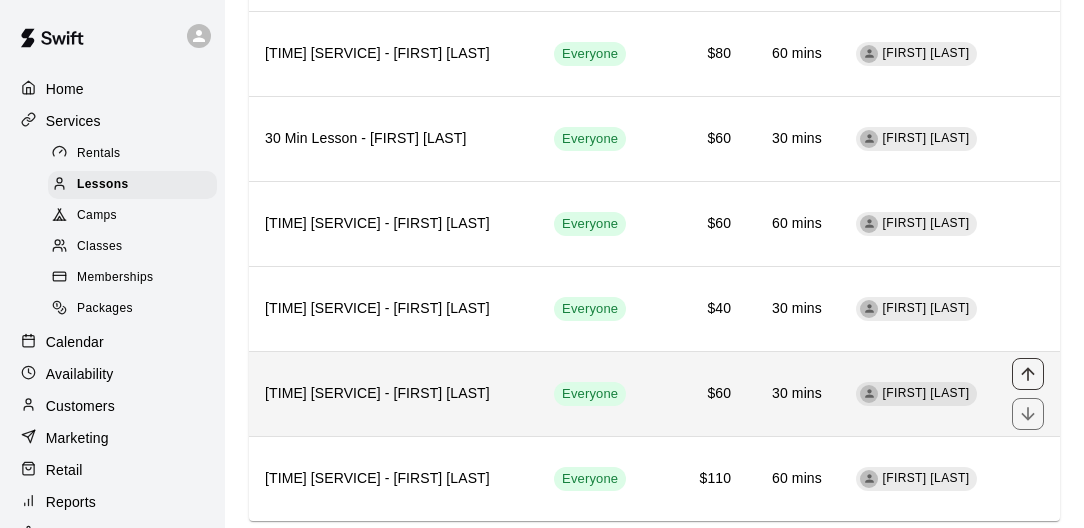 click 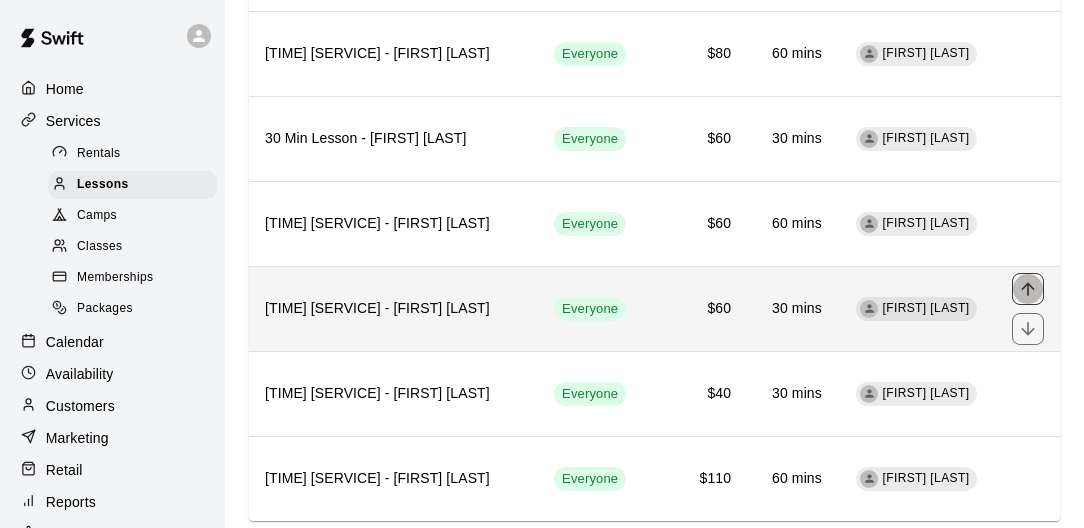 click 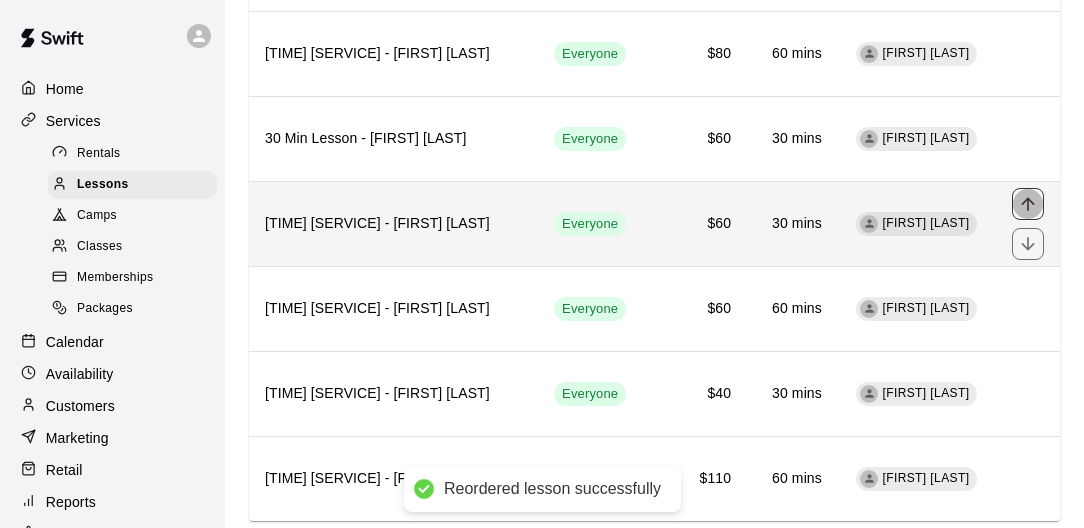 click 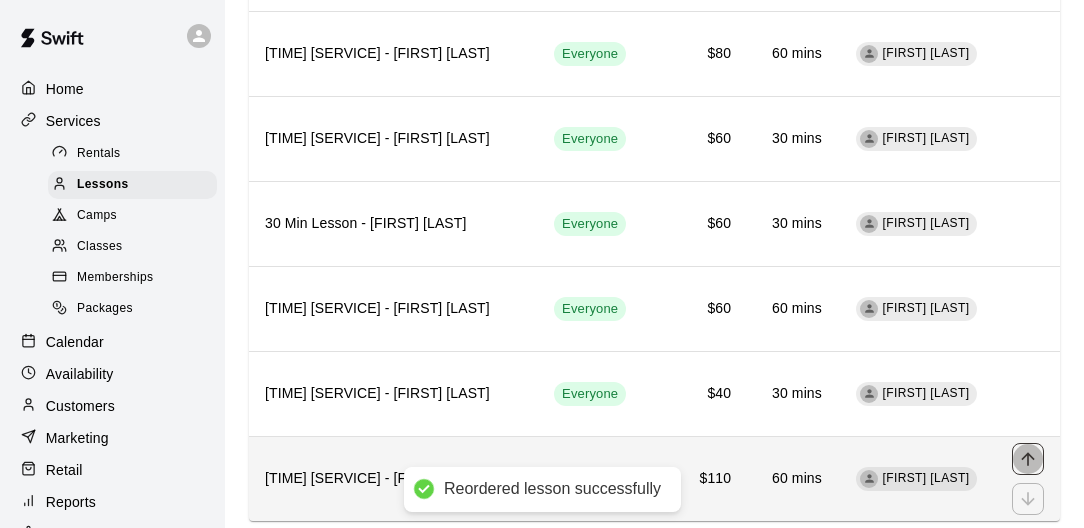 click 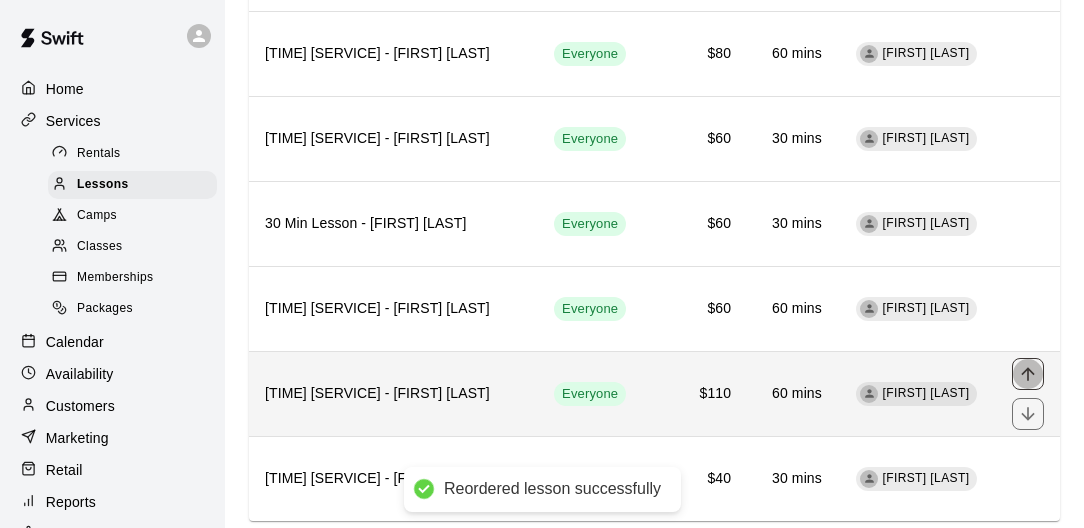 click 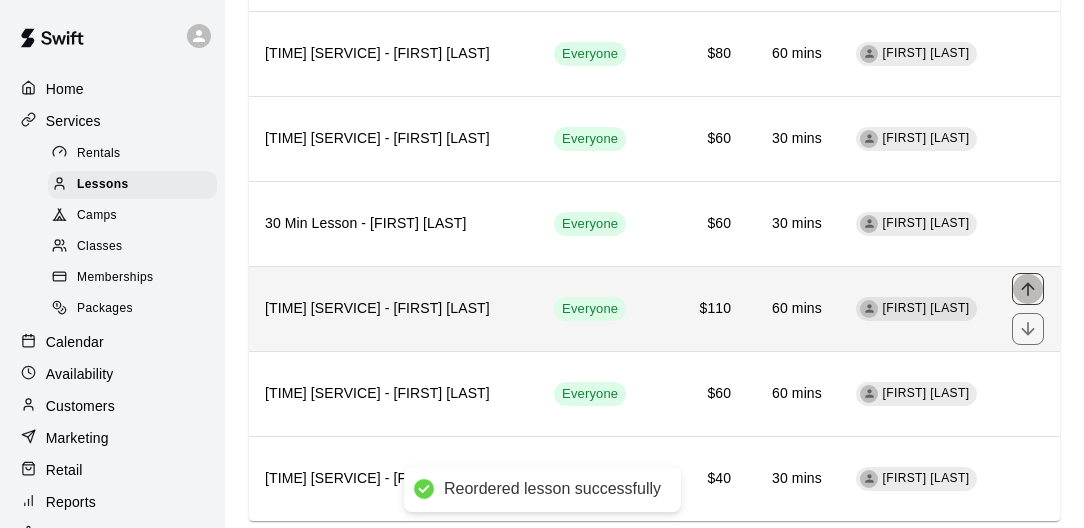 click 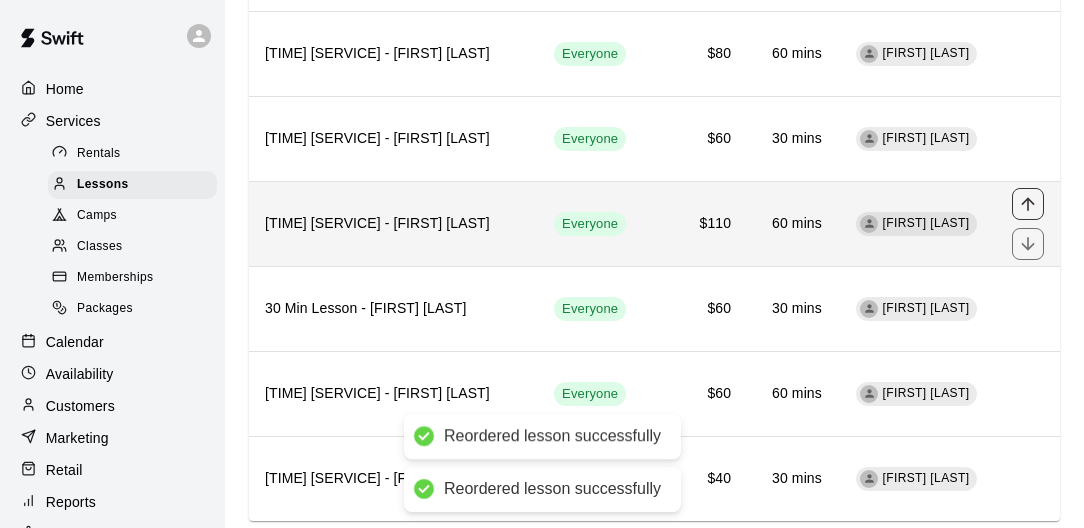 click 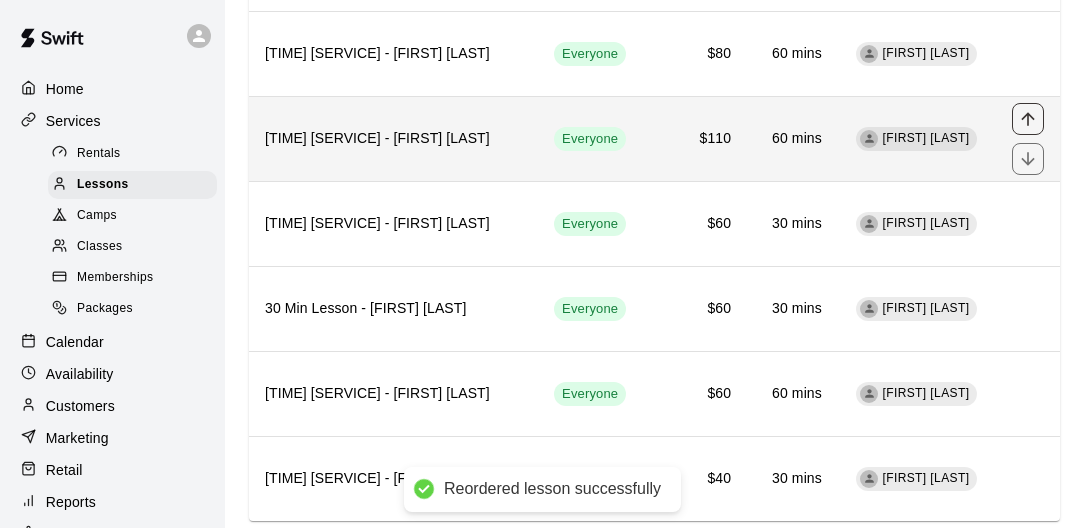 click 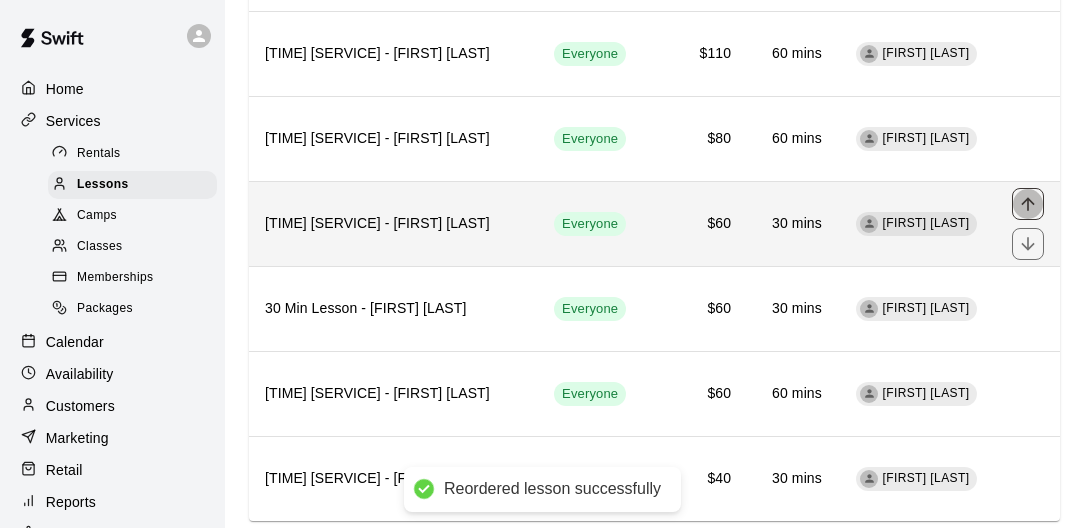 click 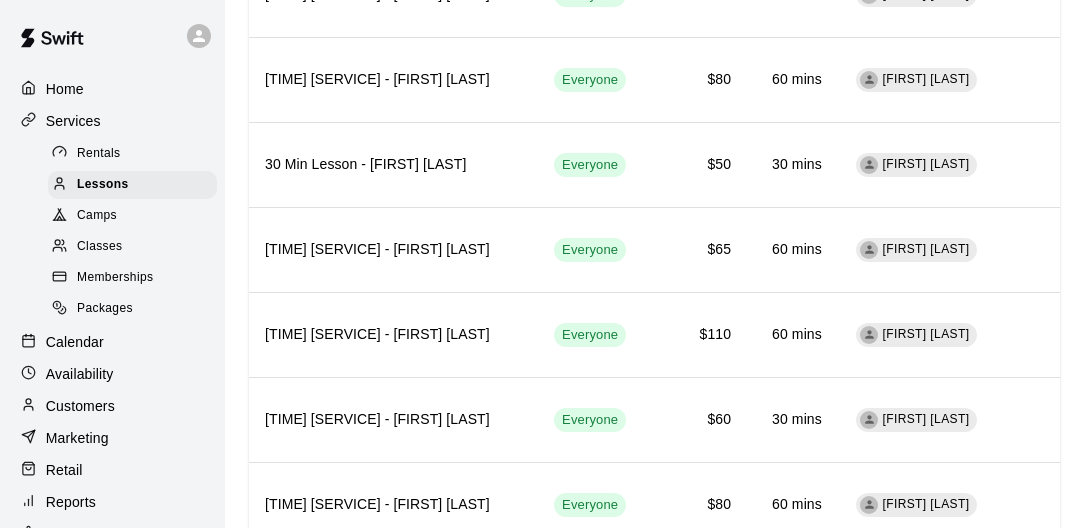 scroll, scrollTop: 1457, scrollLeft: 0, axis: vertical 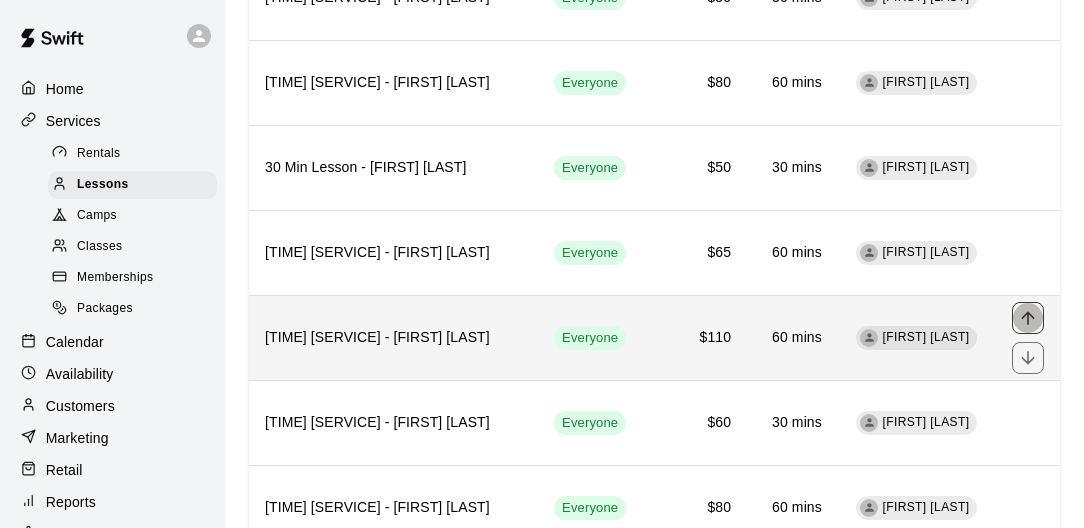 click 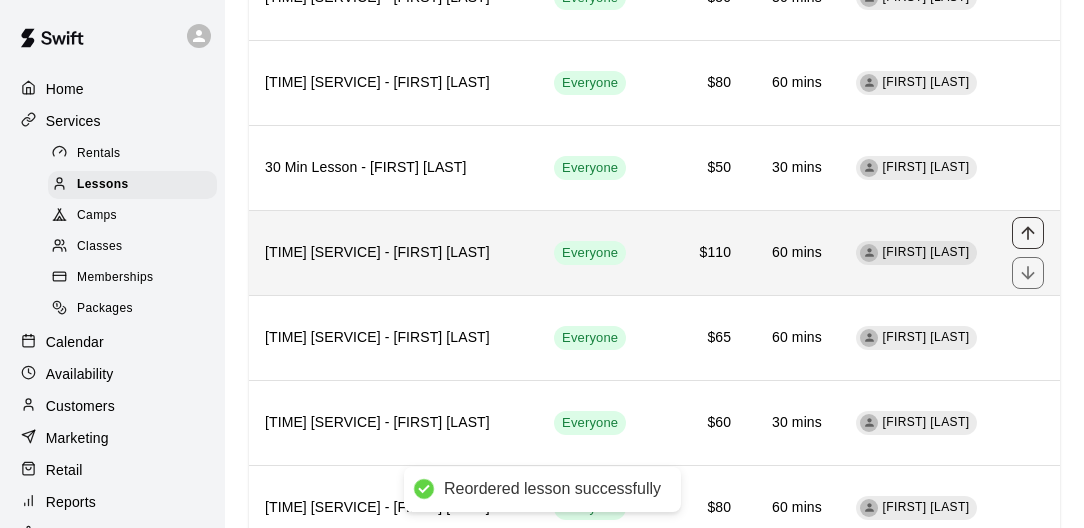 click 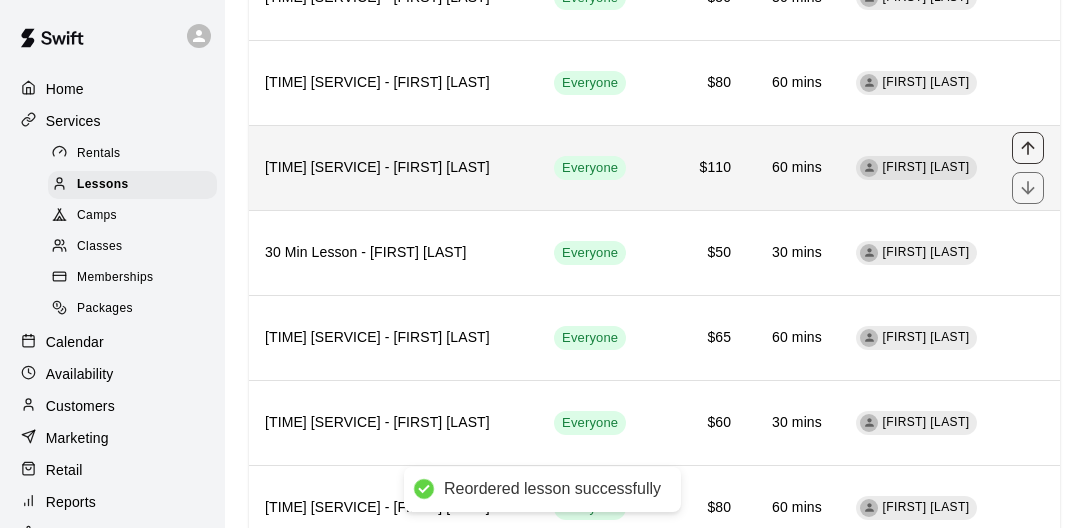 click 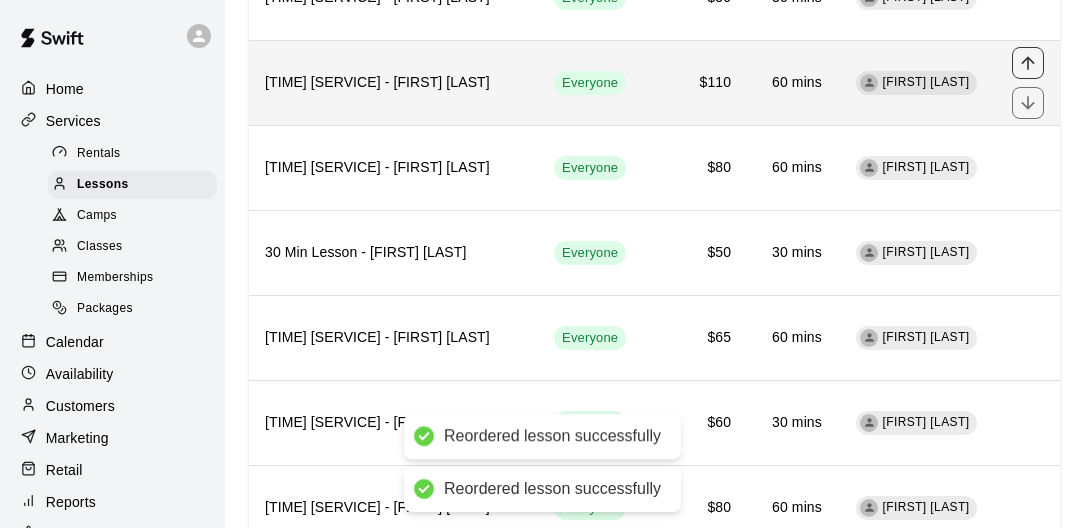 click 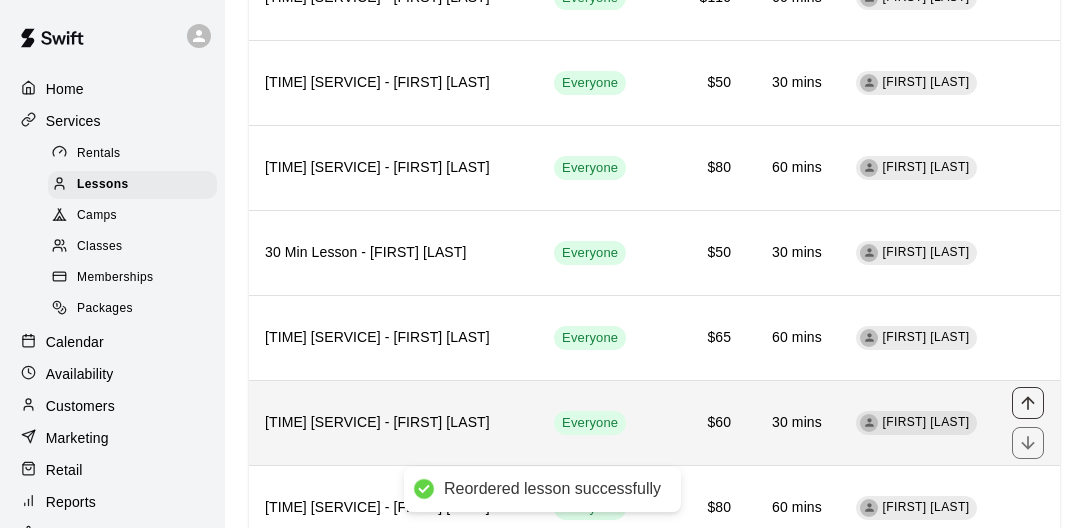 click 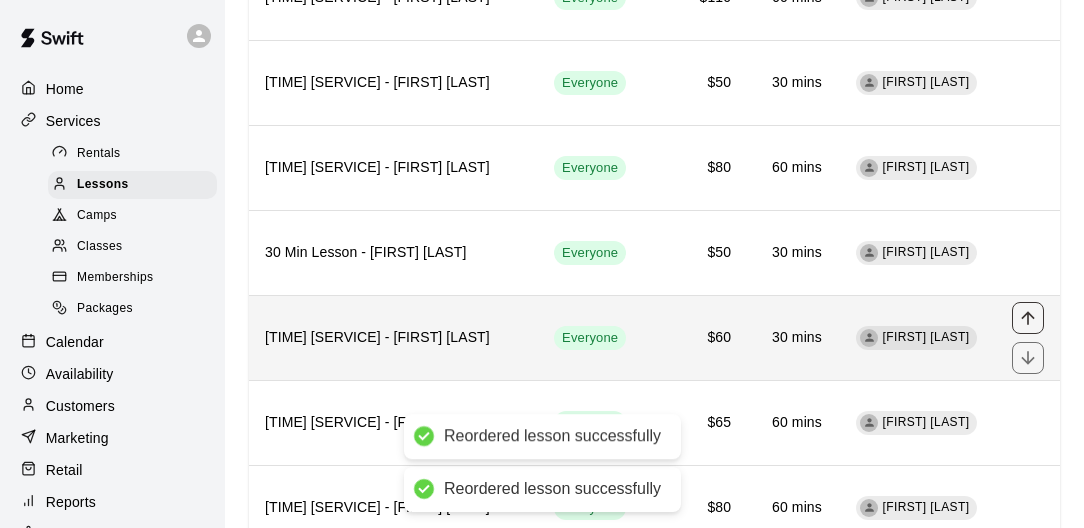 click 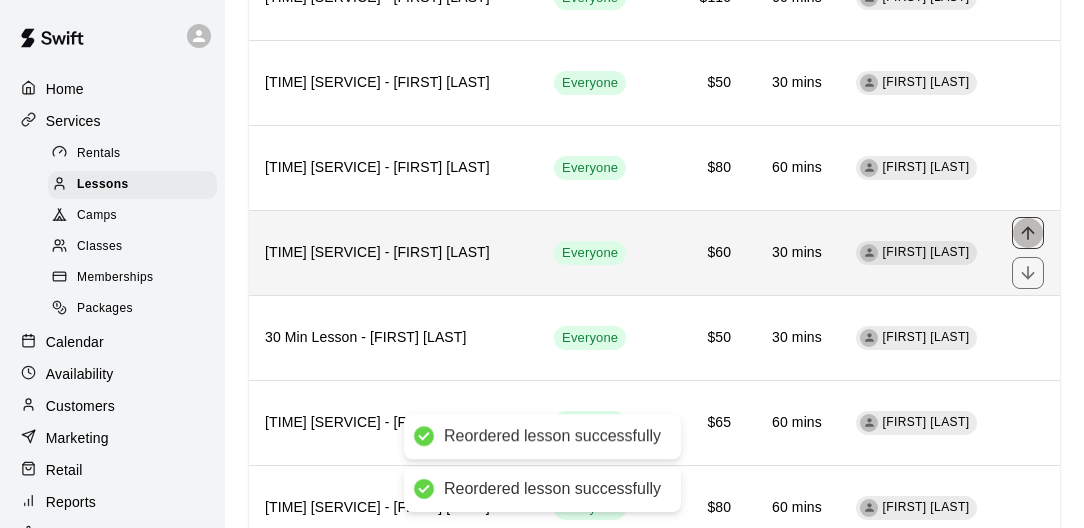 click 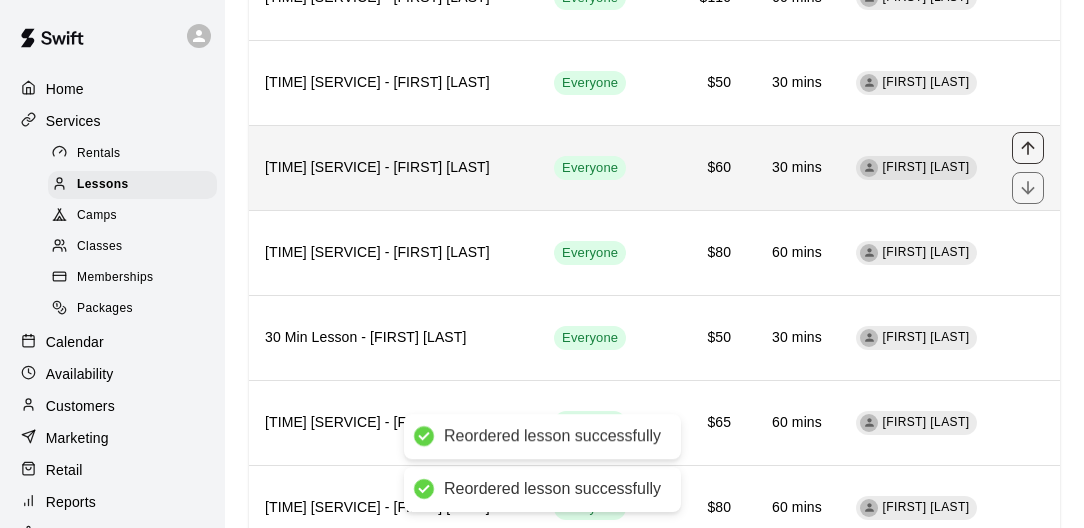 click 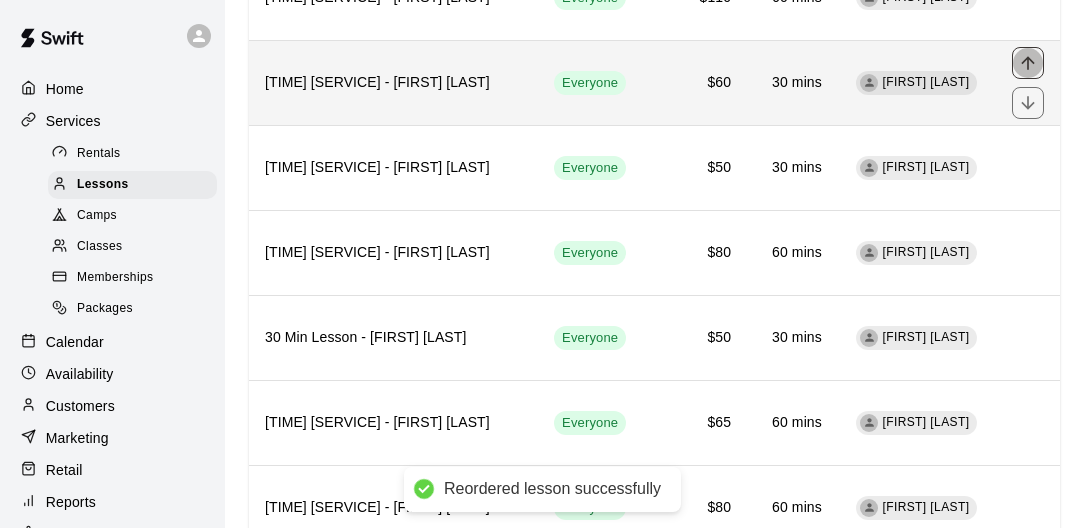 click 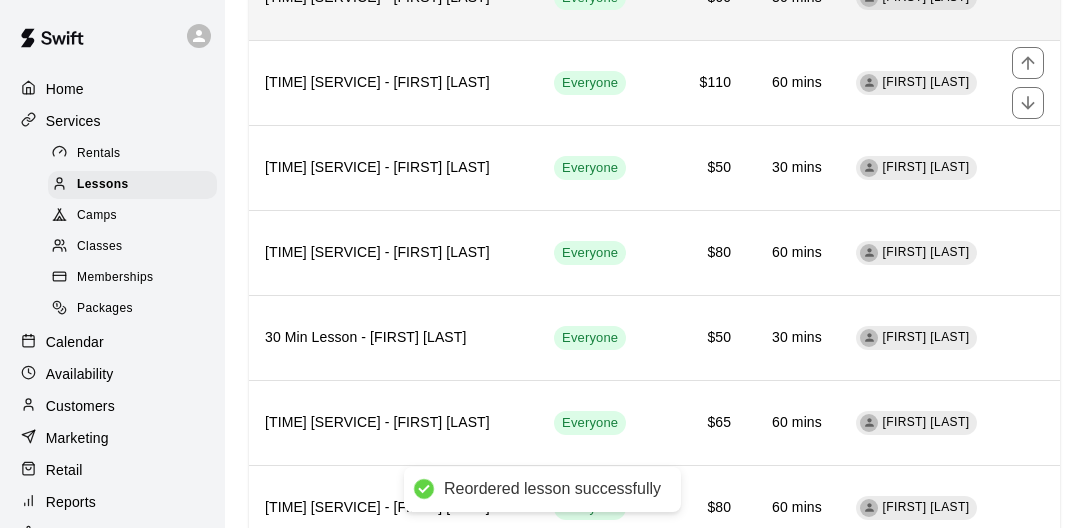 click 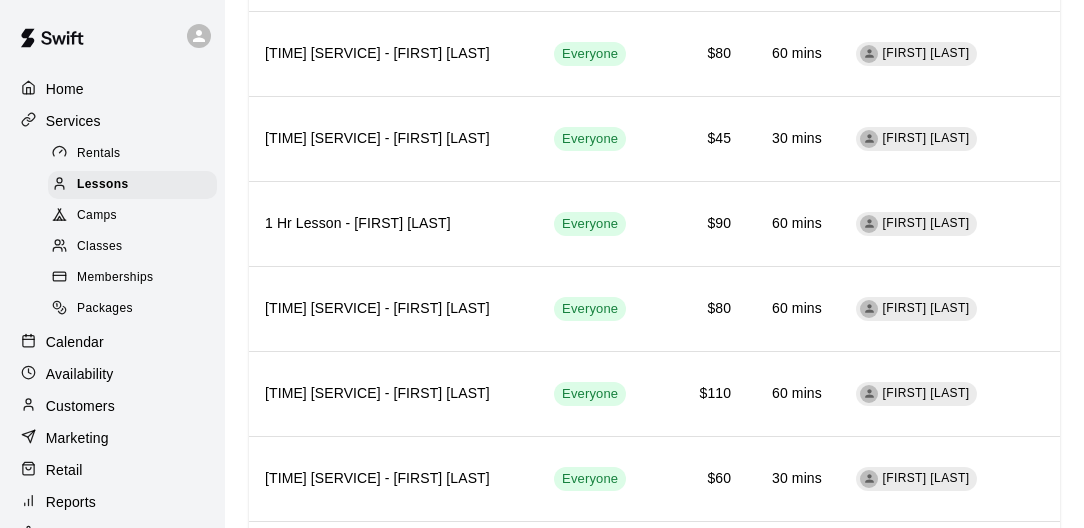 scroll, scrollTop: 1038, scrollLeft: 0, axis: vertical 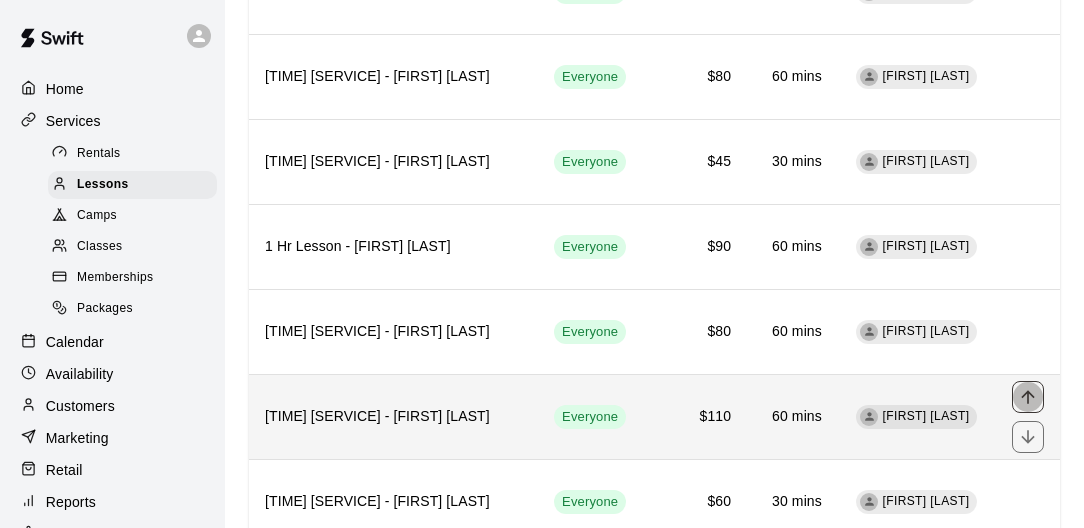 click 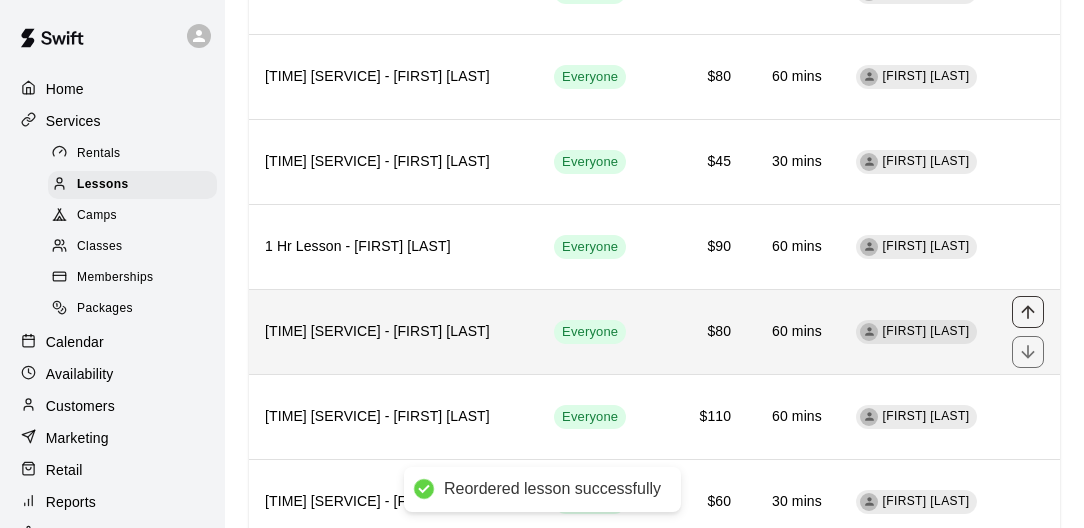 click at bounding box center [1028, 417] 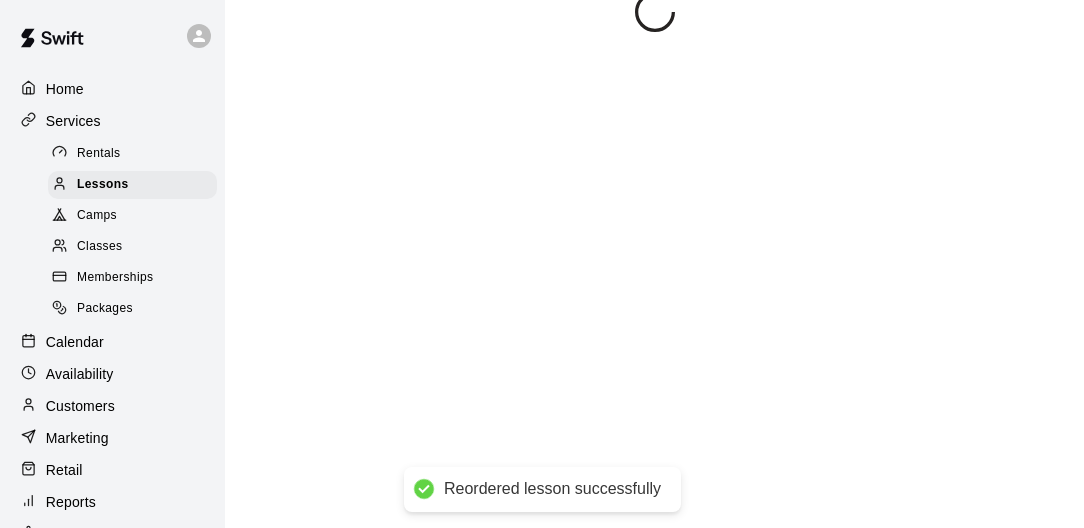 scroll, scrollTop: 0, scrollLeft: 0, axis: both 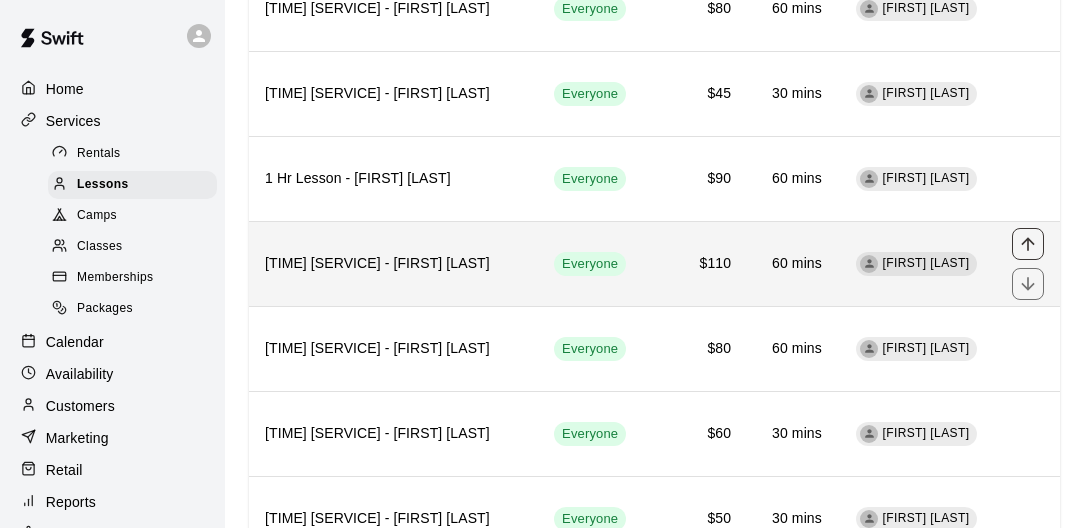 click 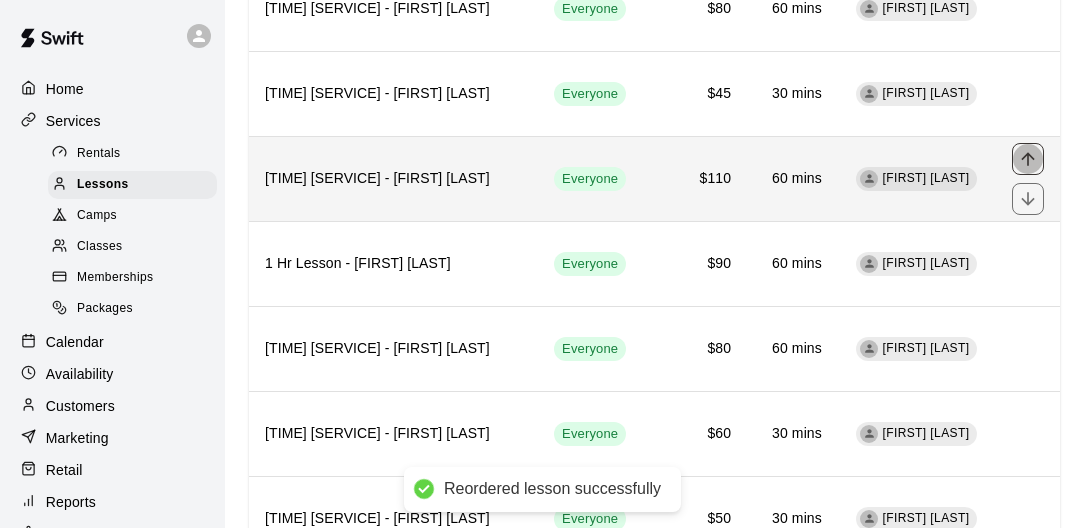 click 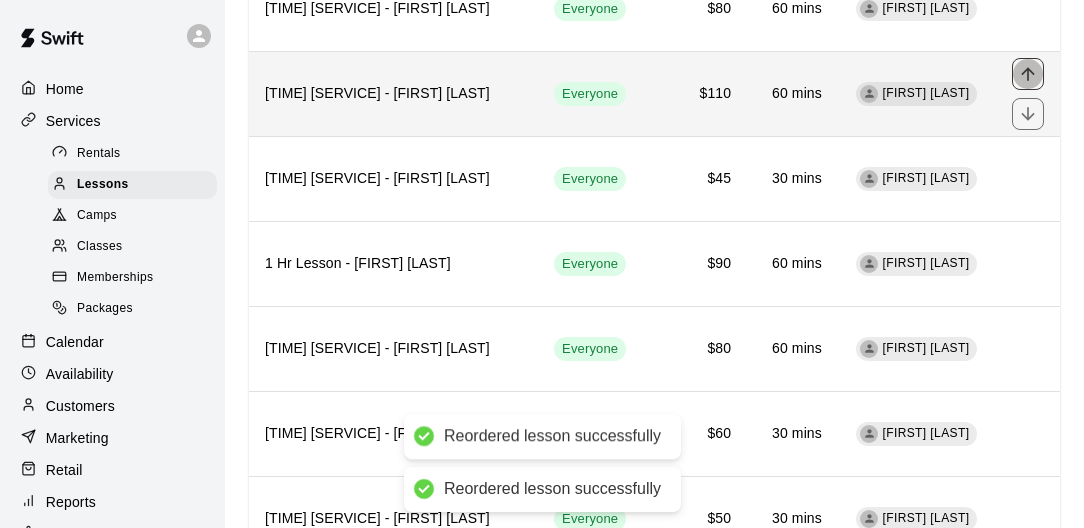 click 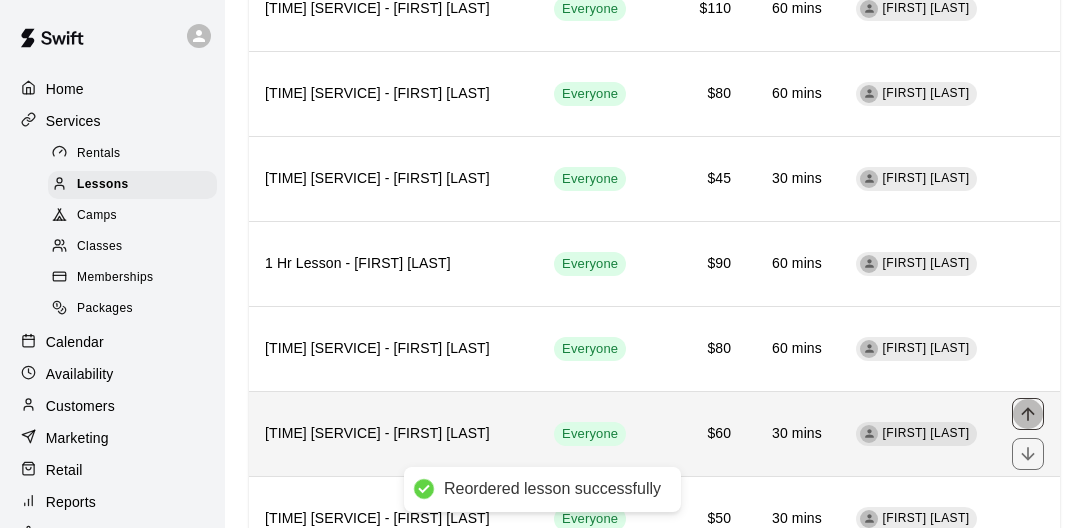 click 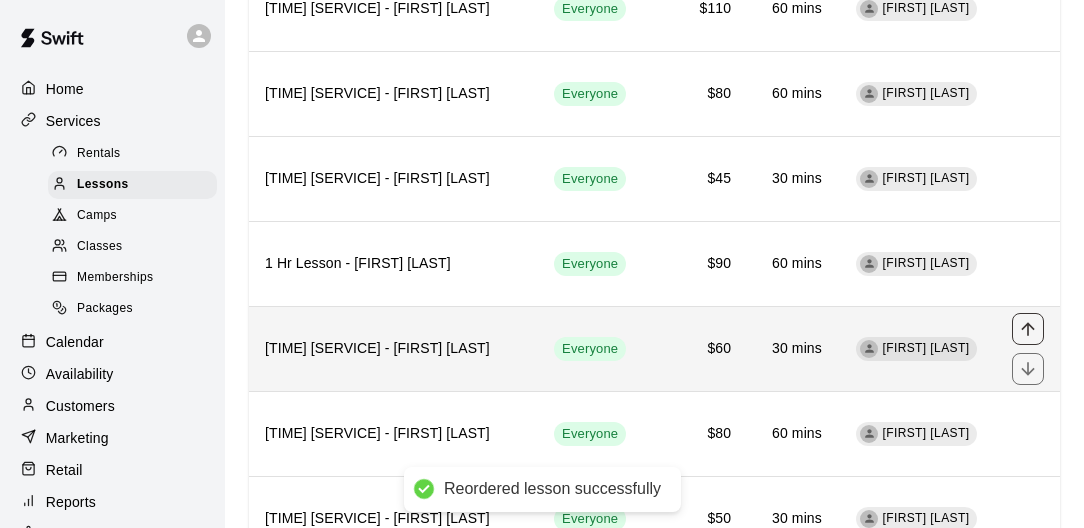 click 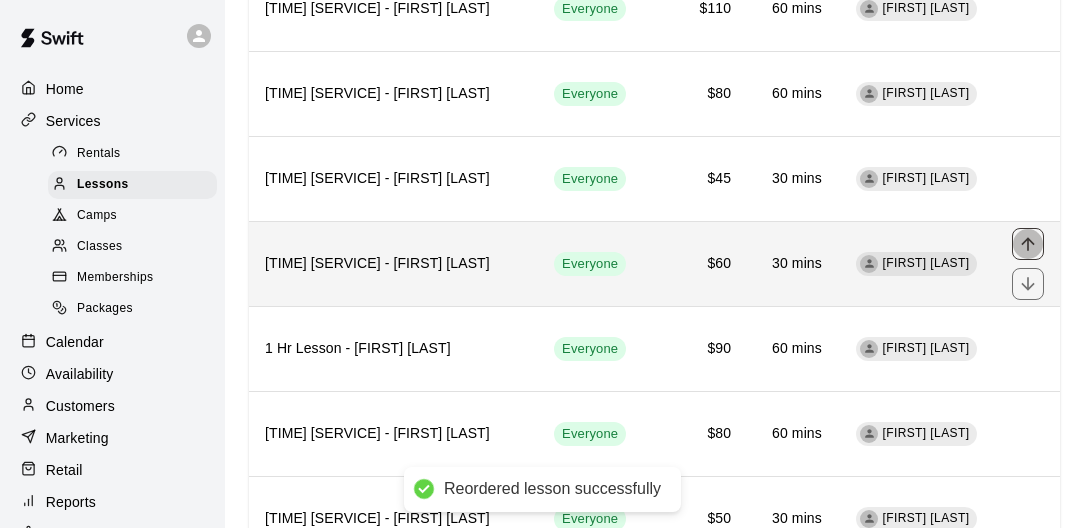 click 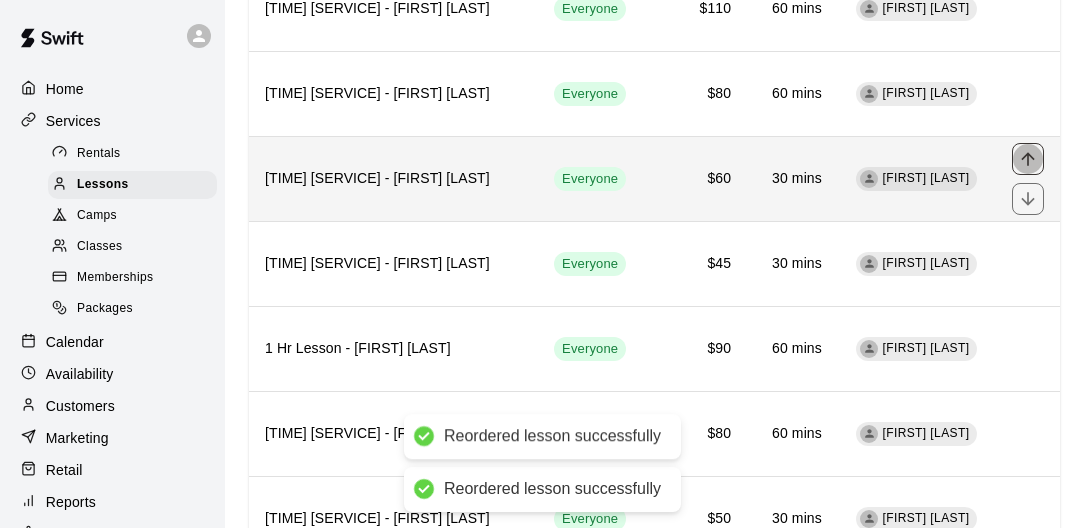 click 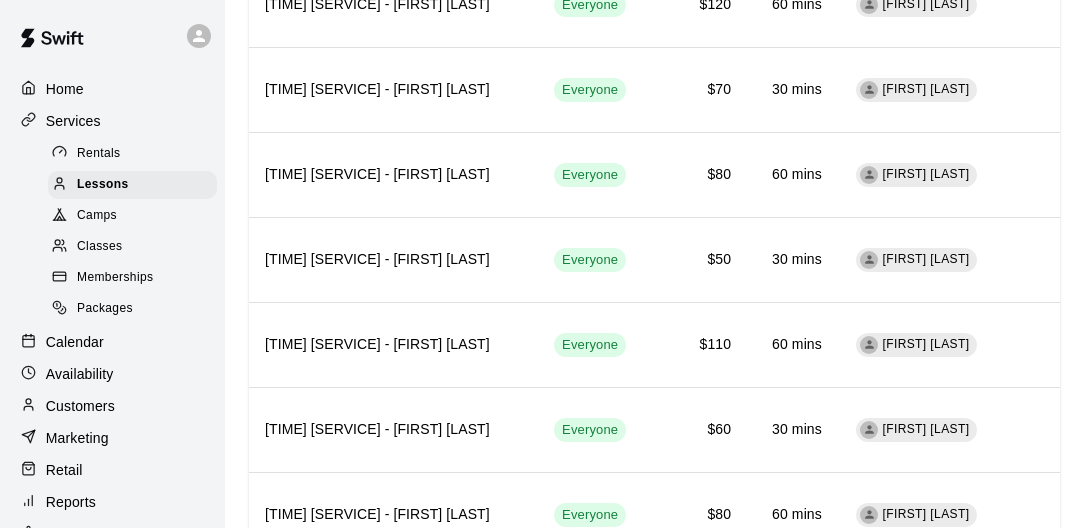 scroll, scrollTop: 790, scrollLeft: 0, axis: vertical 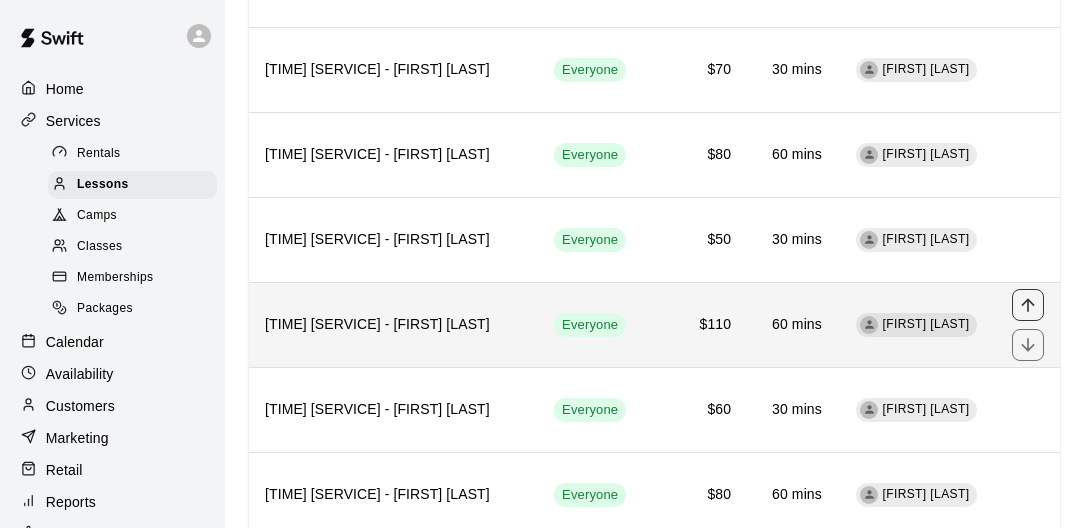 click 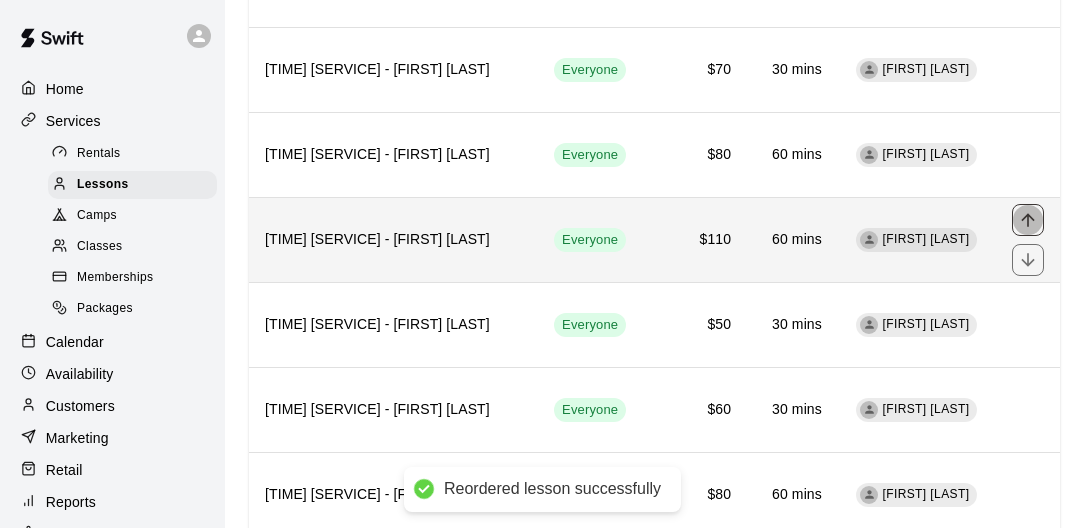 click 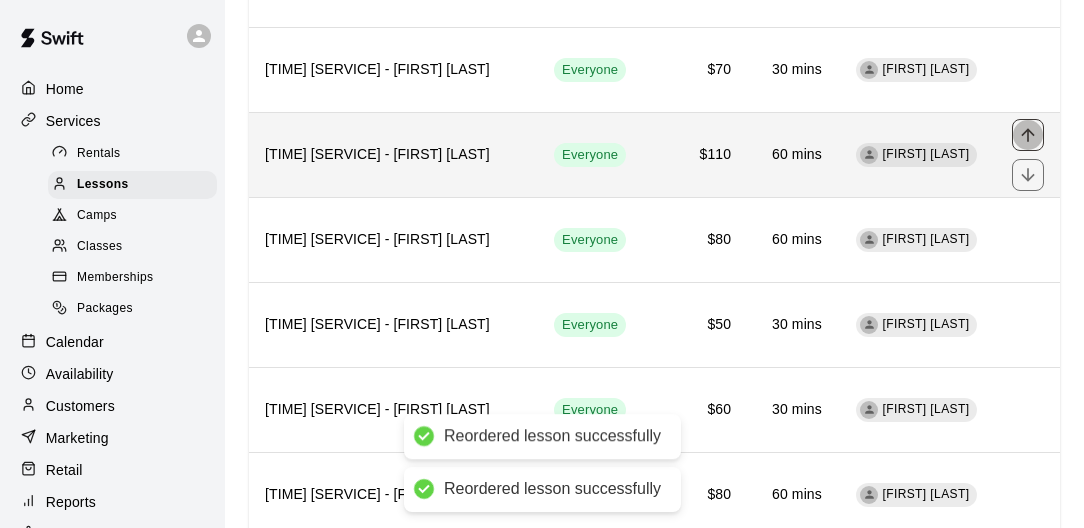 click 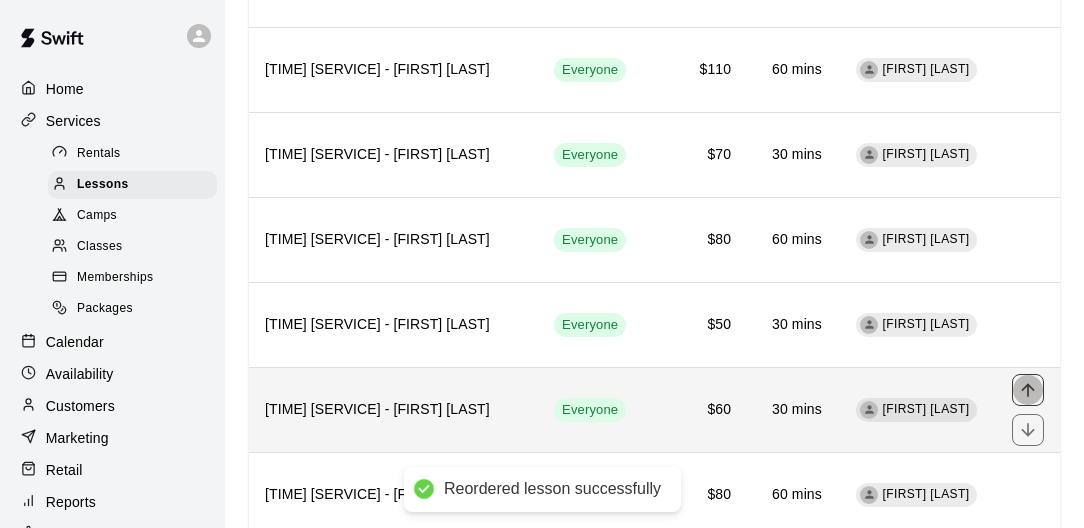 click 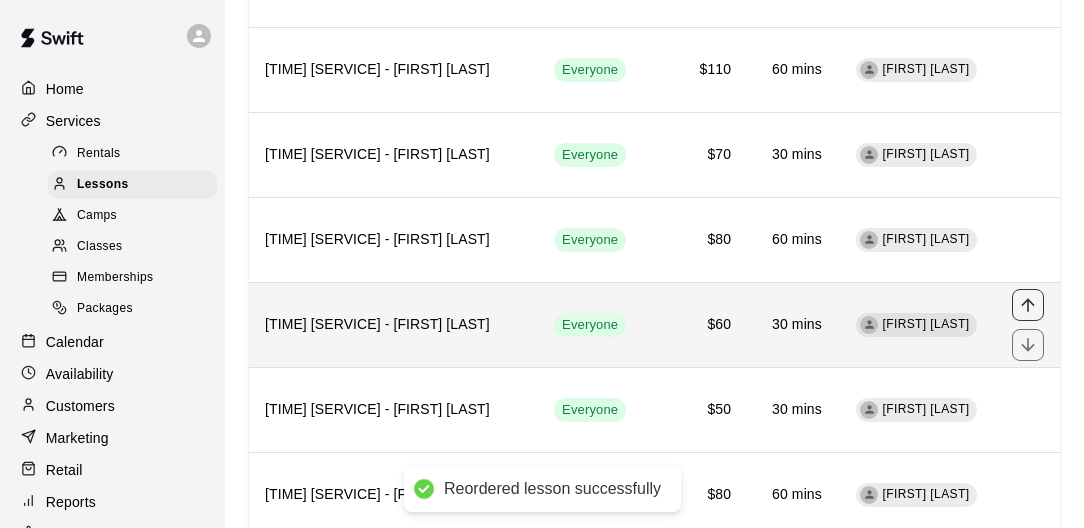 click 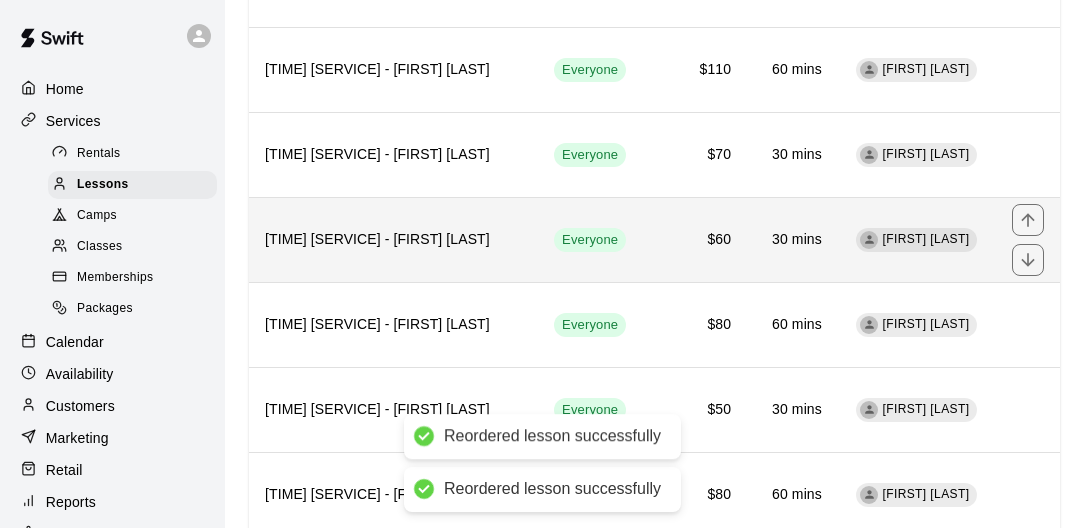 click 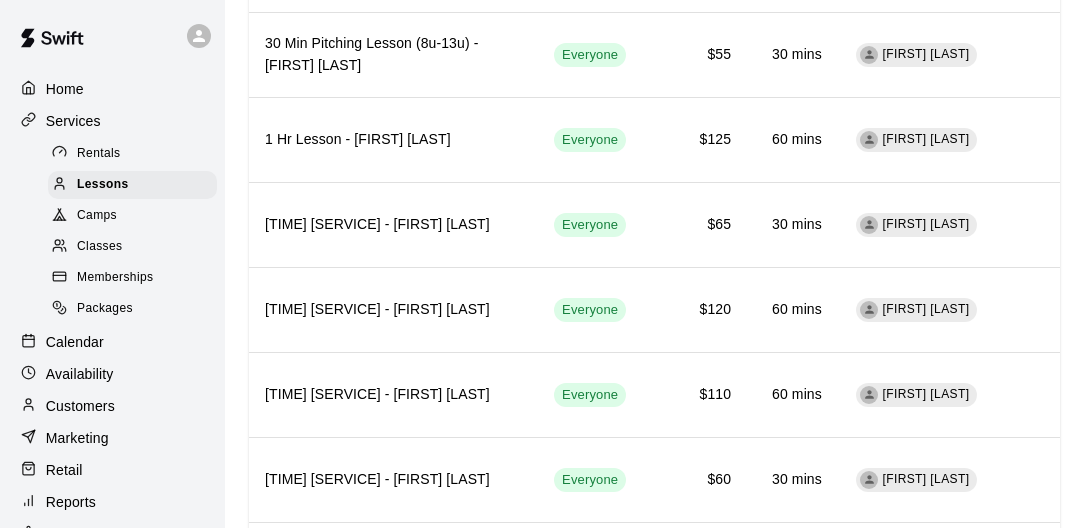 scroll, scrollTop: 457, scrollLeft: 0, axis: vertical 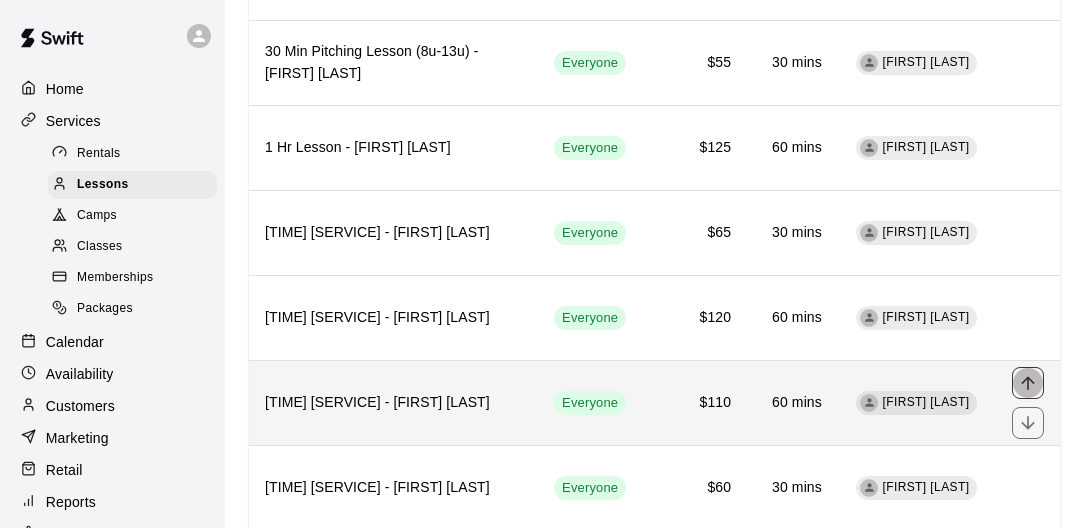 click 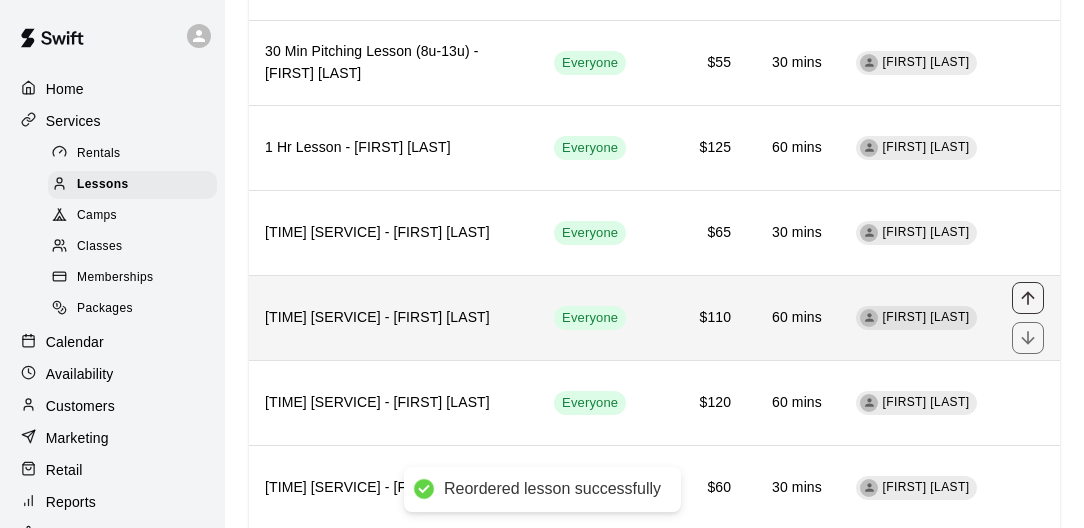 click 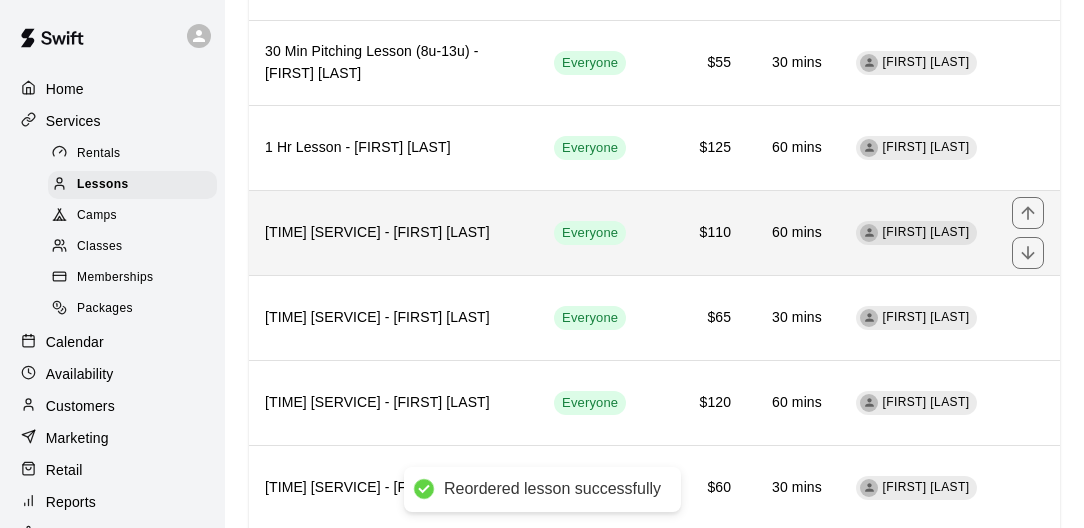 click 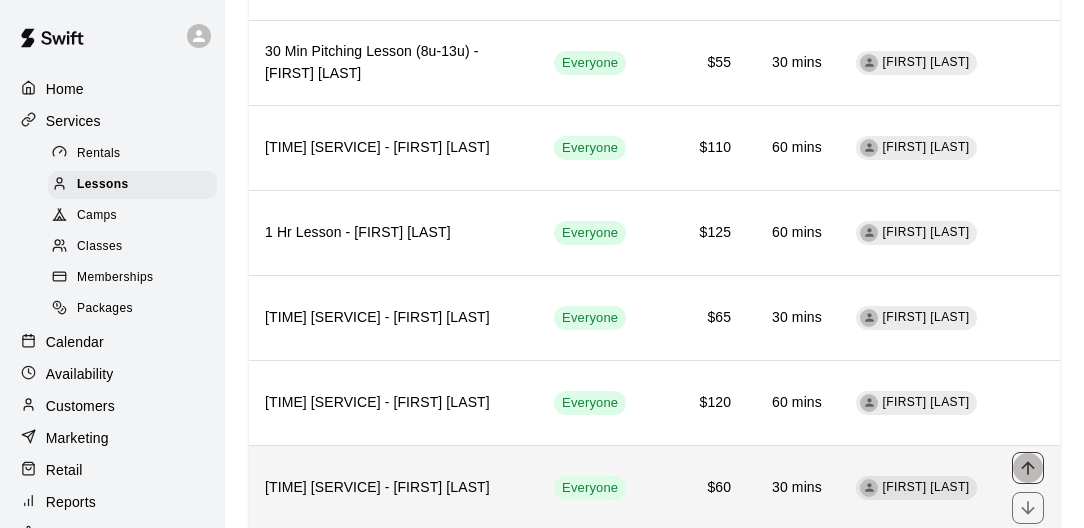 click 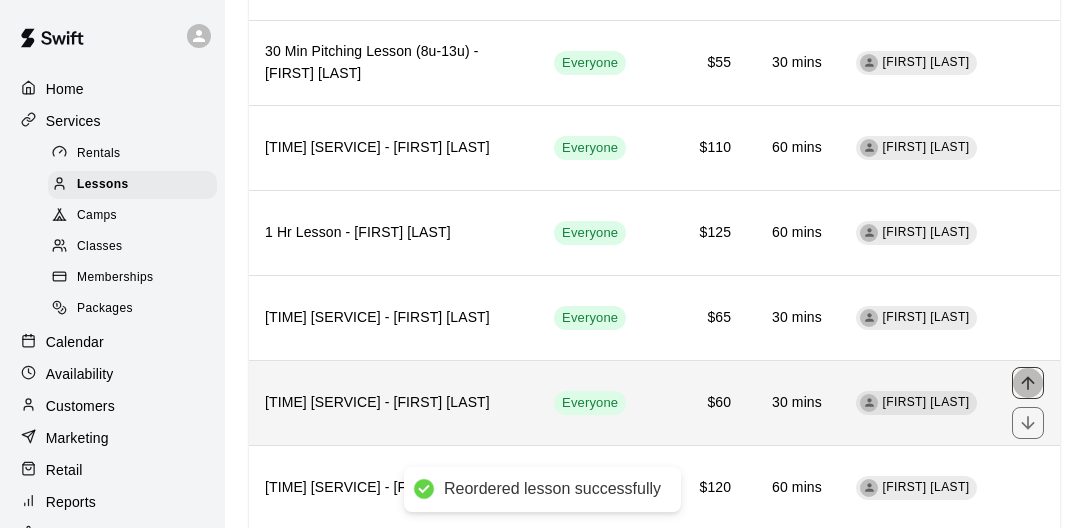 click 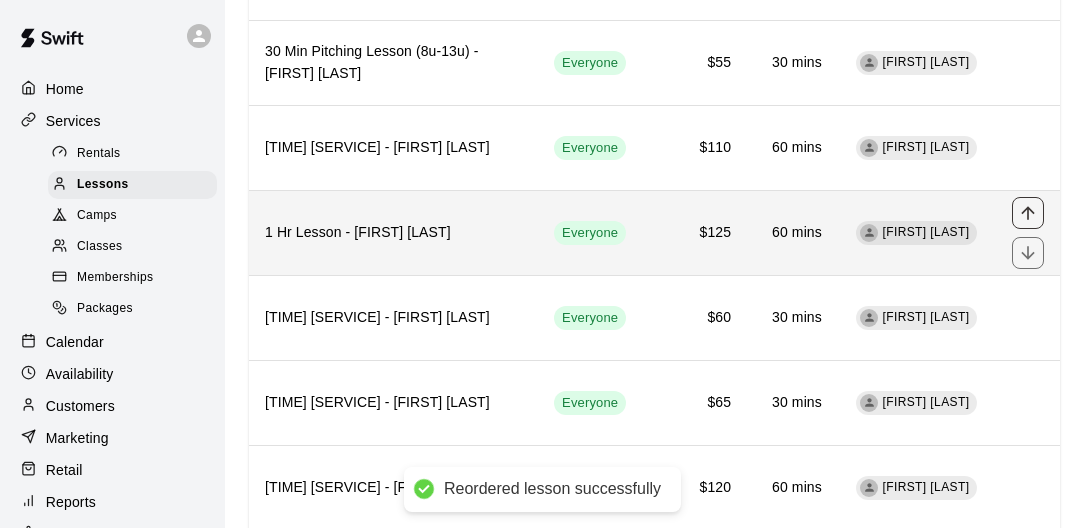 click 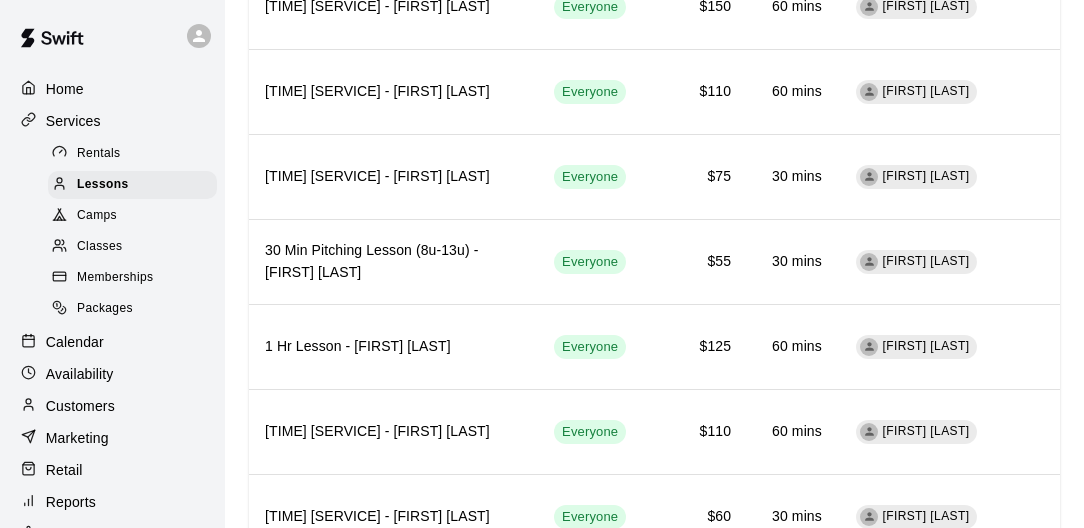 scroll, scrollTop: 250, scrollLeft: 0, axis: vertical 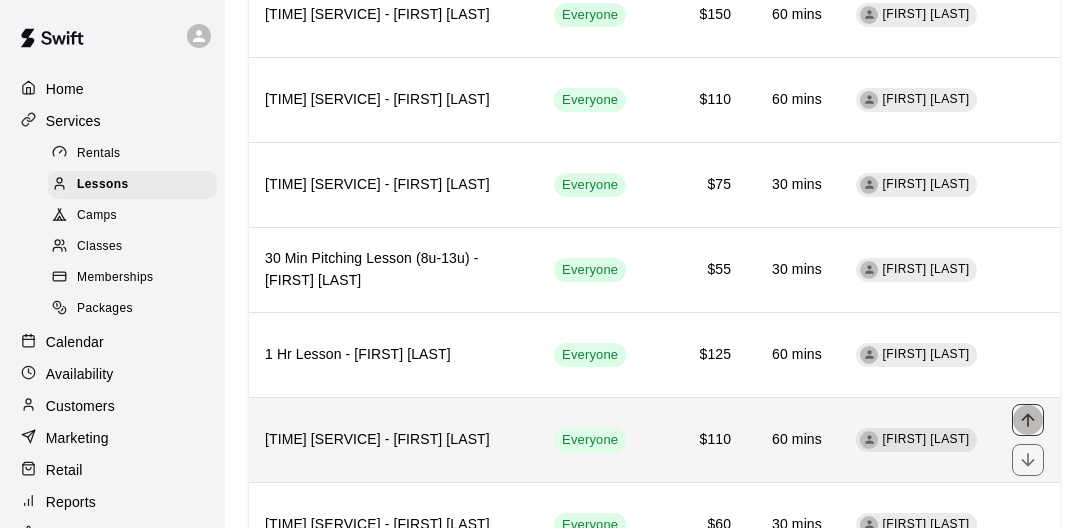 click at bounding box center [1028, 420] 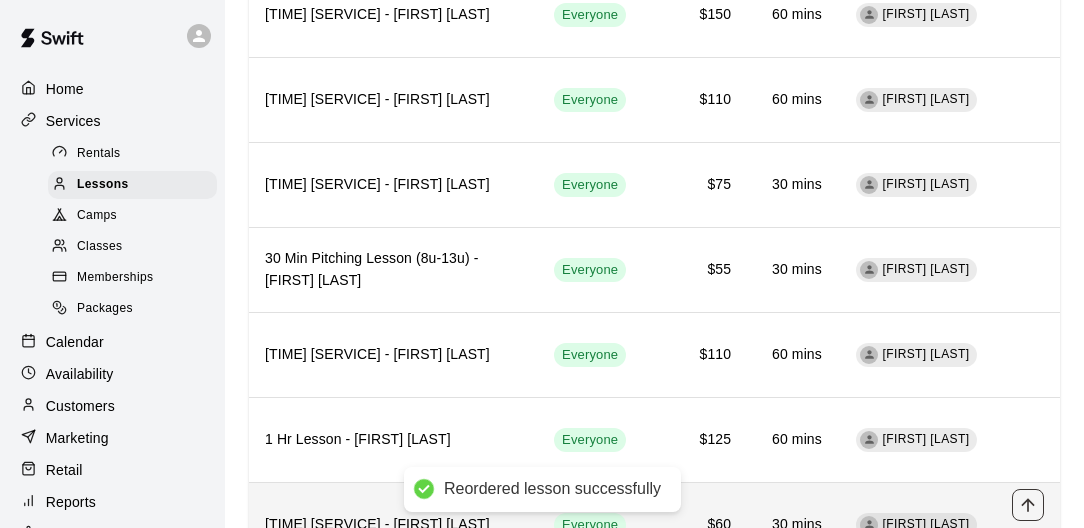 click 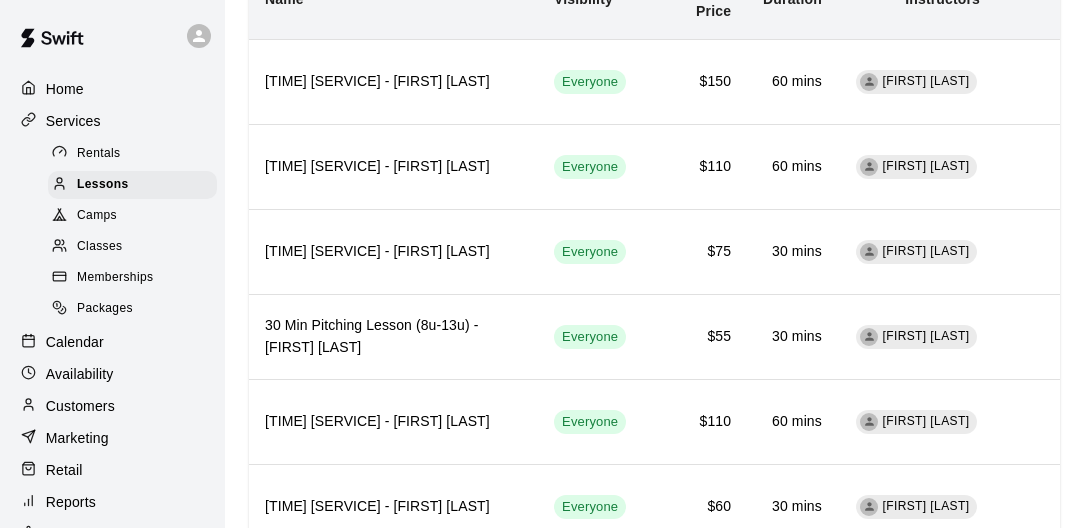 scroll, scrollTop: 0, scrollLeft: 0, axis: both 